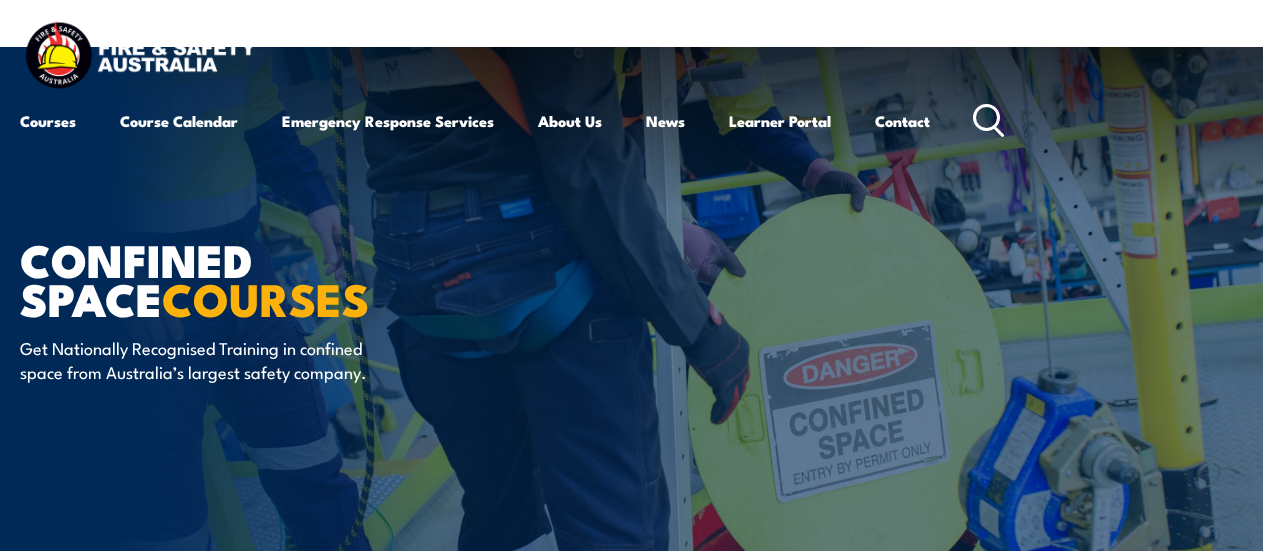 scroll, scrollTop: 509, scrollLeft: 0, axis: vertical 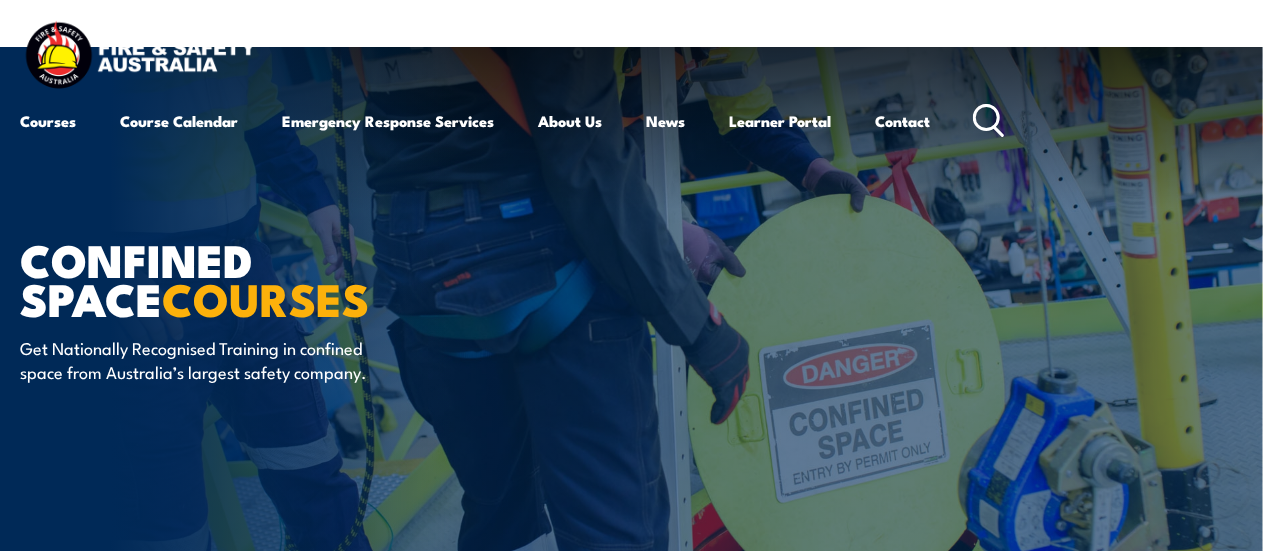 click on "Courses
Course Calendar
Emergency Response Services
Services Overview
Emergency Response Solutions
Paramedic & Medical Solutions
Industrial Security Solutions
Emergency Response Vehicles
Safety Advisers
About Us
About FSA
Our promise
Careers
News
Learner Portal
Contact
Home
Course Finder
All Courses
Aviation Safety Training Courses
Confined Space Courses
Electricity Supply Industry (ESI) Courses
Emergency Response Training & Rescue Courses
Fire Safety Training Courses
First Aid Training Courses
Global Wind Organisation (GWO) Courses
HAZMAT Courses
Health & Safety Representative Courses HSR Training
Height Safety & Rescue Courses
Safety Courses" at bounding box center (631, 275) 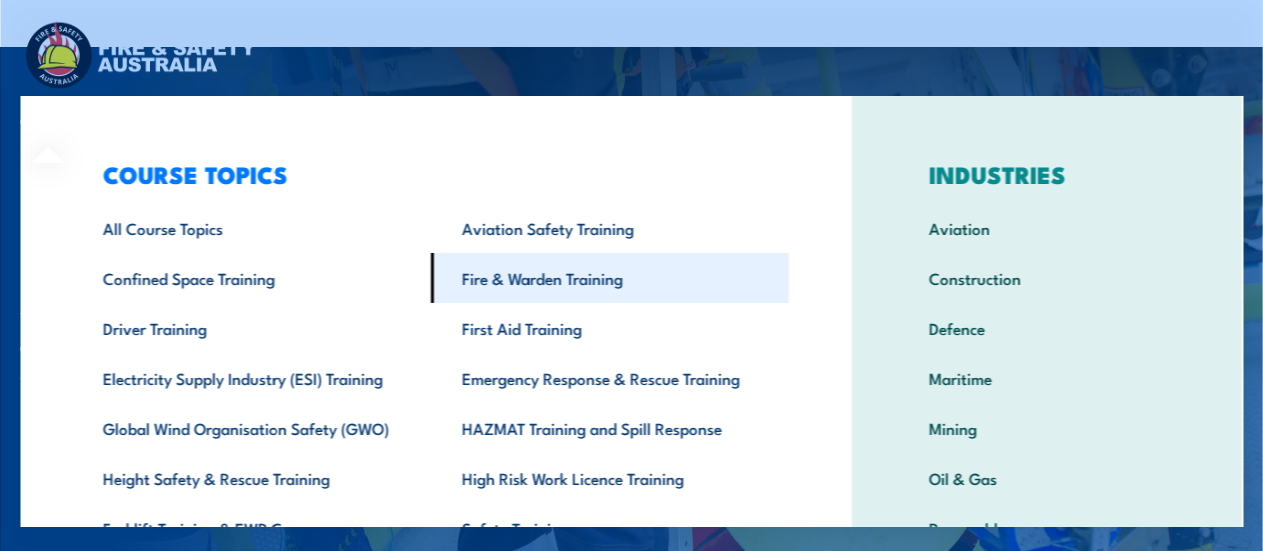 click on "Fire & Warden Training" at bounding box center [610, 278] 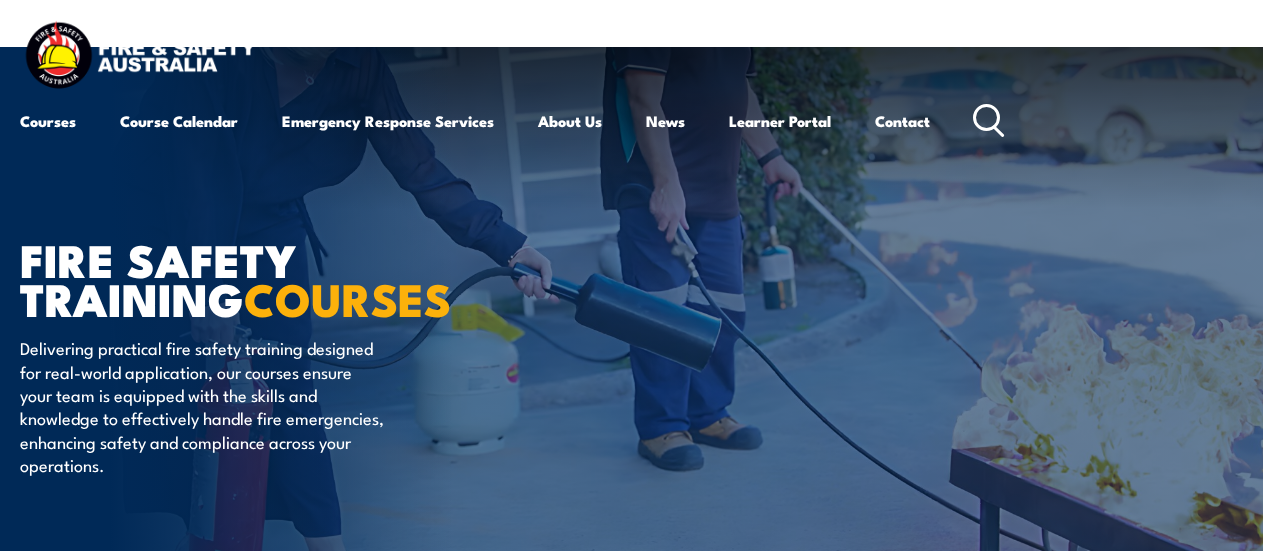 scroll, scrollTop: 0, scrollLeft: 0, axis: both 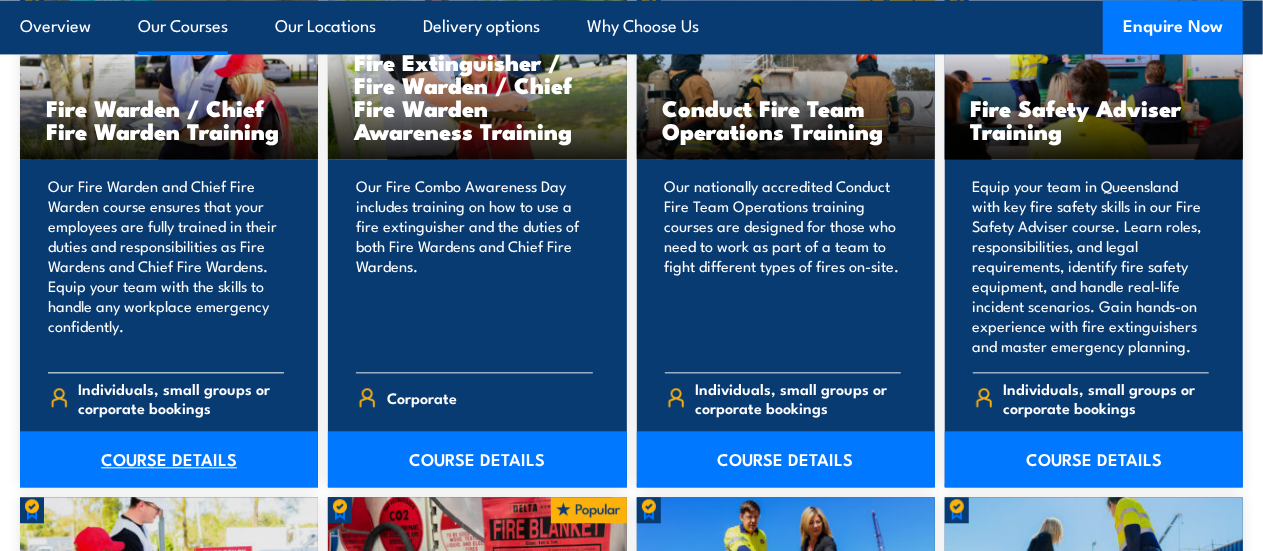 click on "COURSE DETAILS" at bounding box center (169, 459) 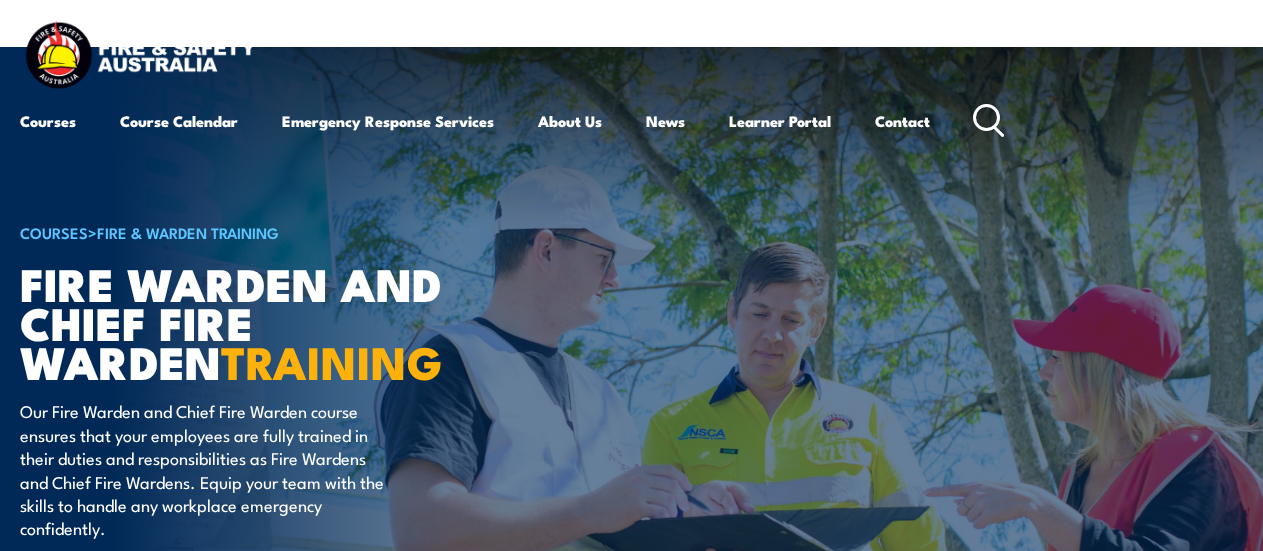 scroll, scrollTop: 0, scrollLeft: 0, axis: both 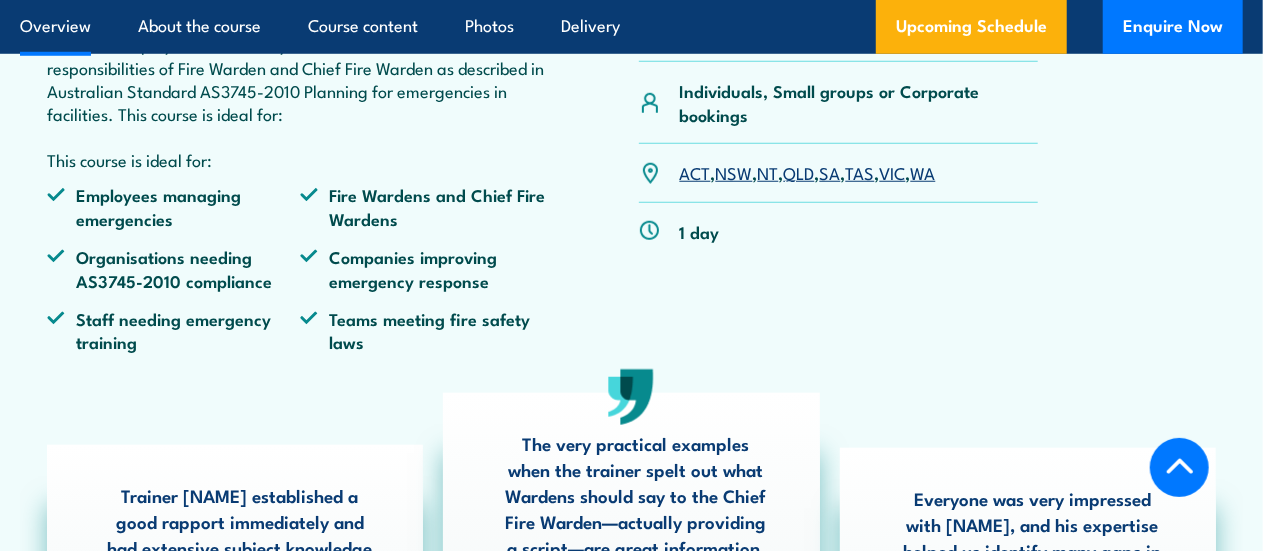 click on "VIC" at bounding box center (893, 172) 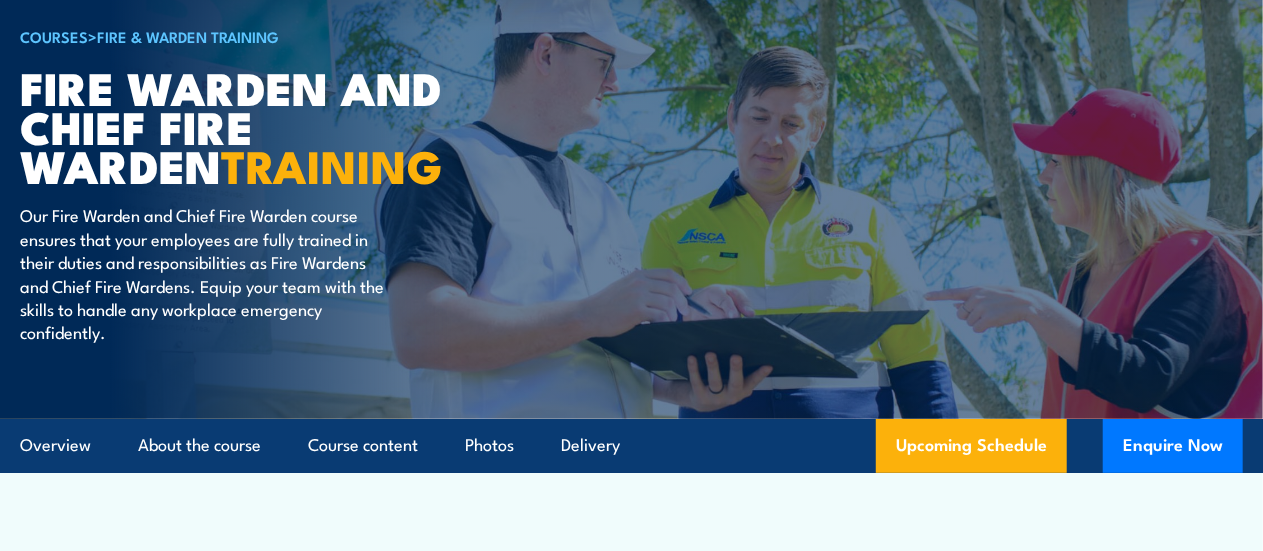 scroll, scrollTop: 0, scrollLeft: 0, axis: both 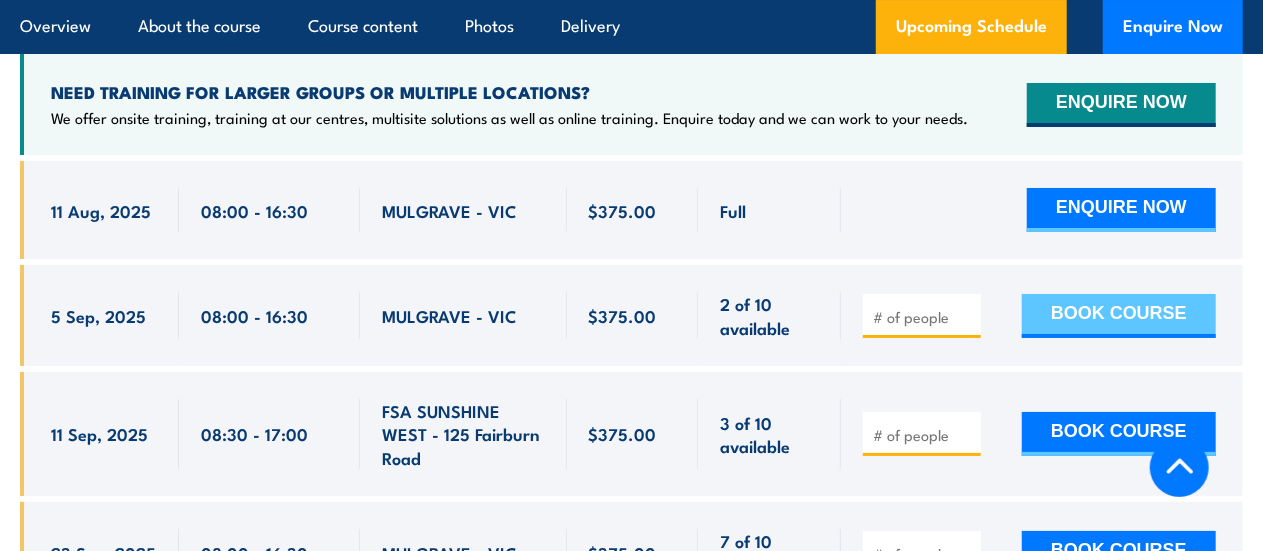 click on "BOOK COURSE" at bounding box center (1119, 316) 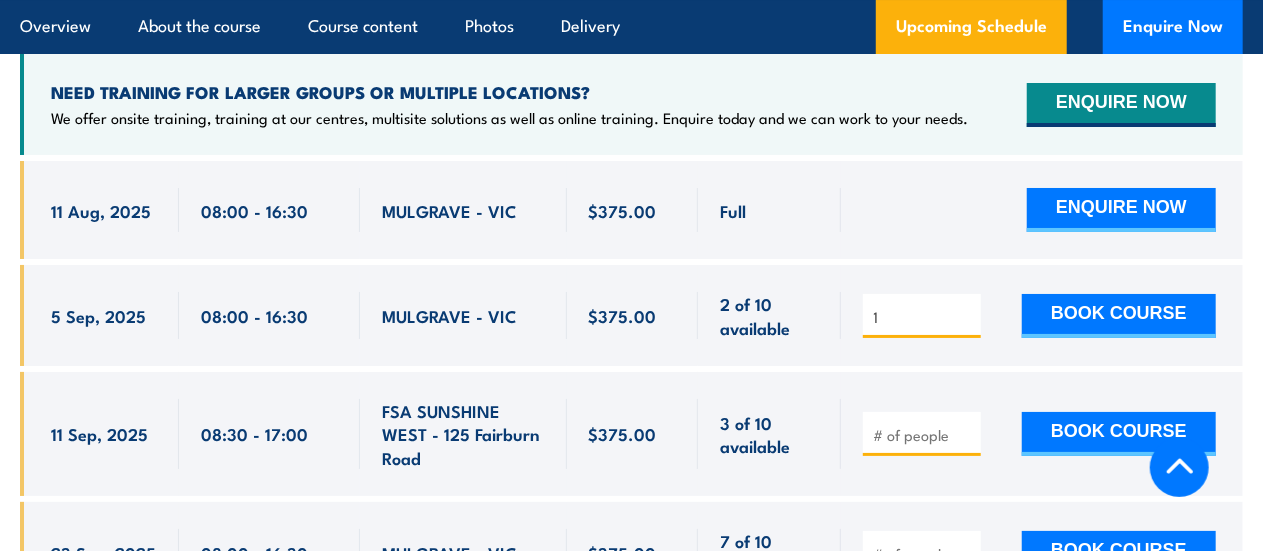 type on "1" 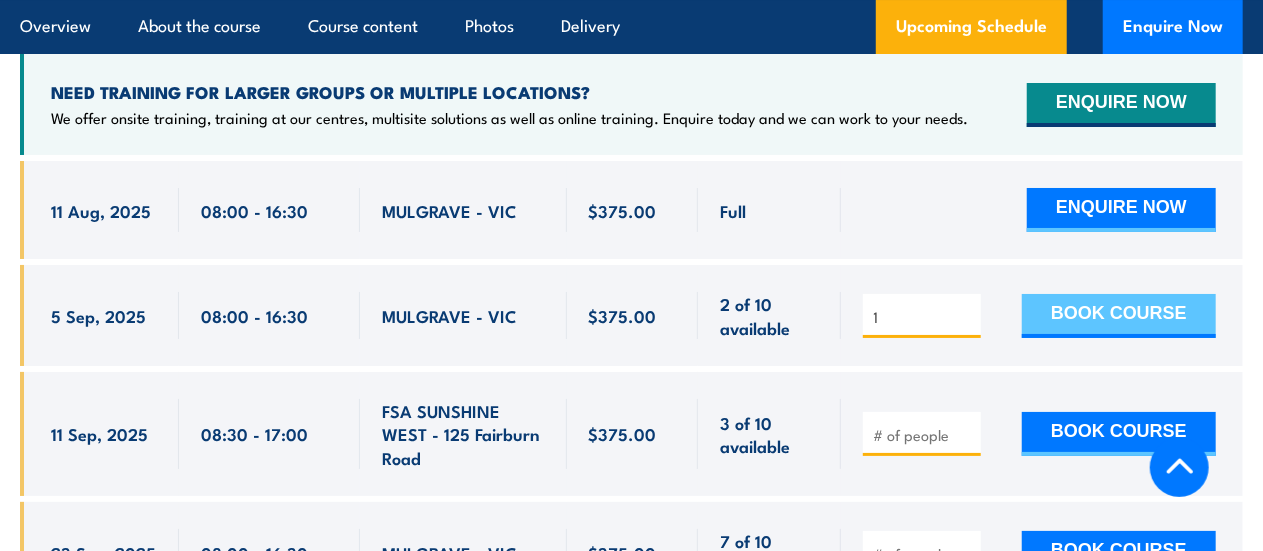 click on "BOOK COURSE" at bounding box center (1119, 316) 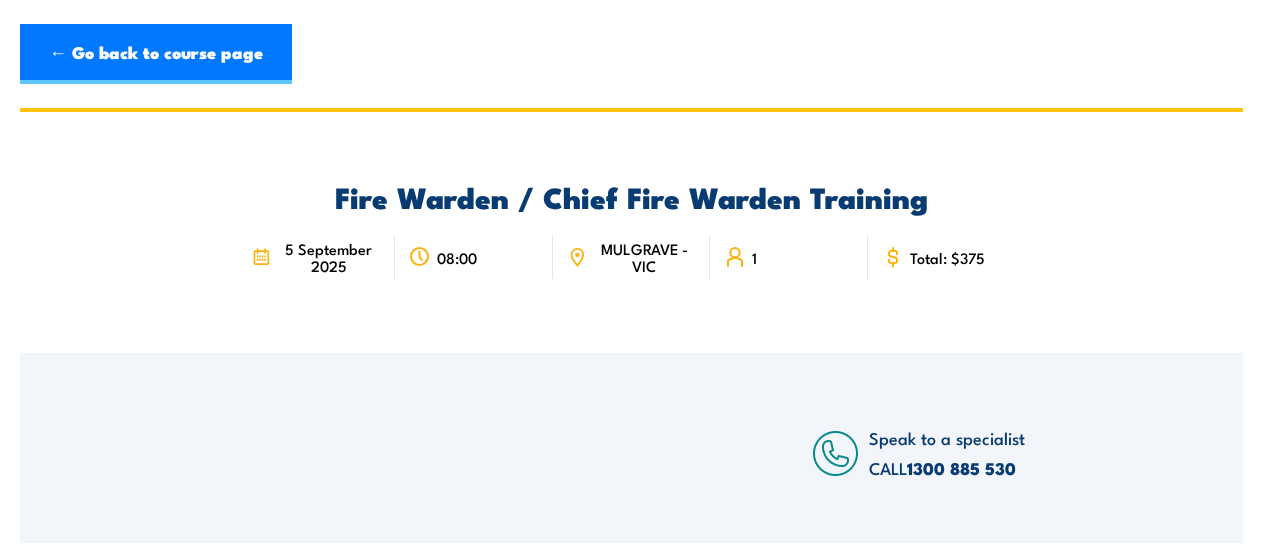scroll, scrollTop: 0, scrollLeft: 0, axis: both 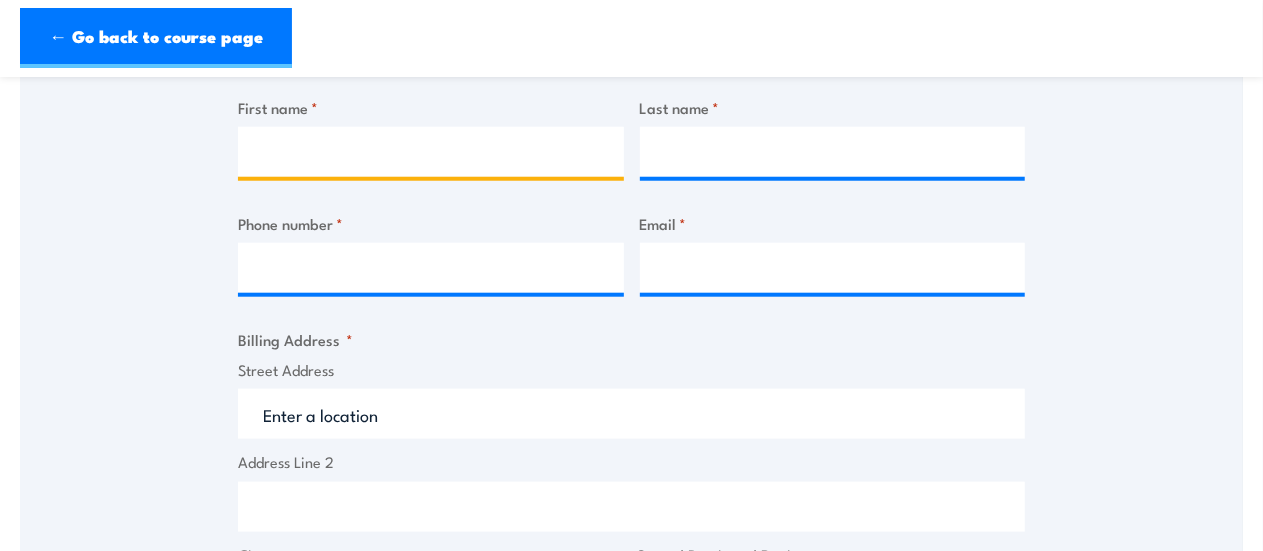 click on "First name *" at bounding box center (431, 152) 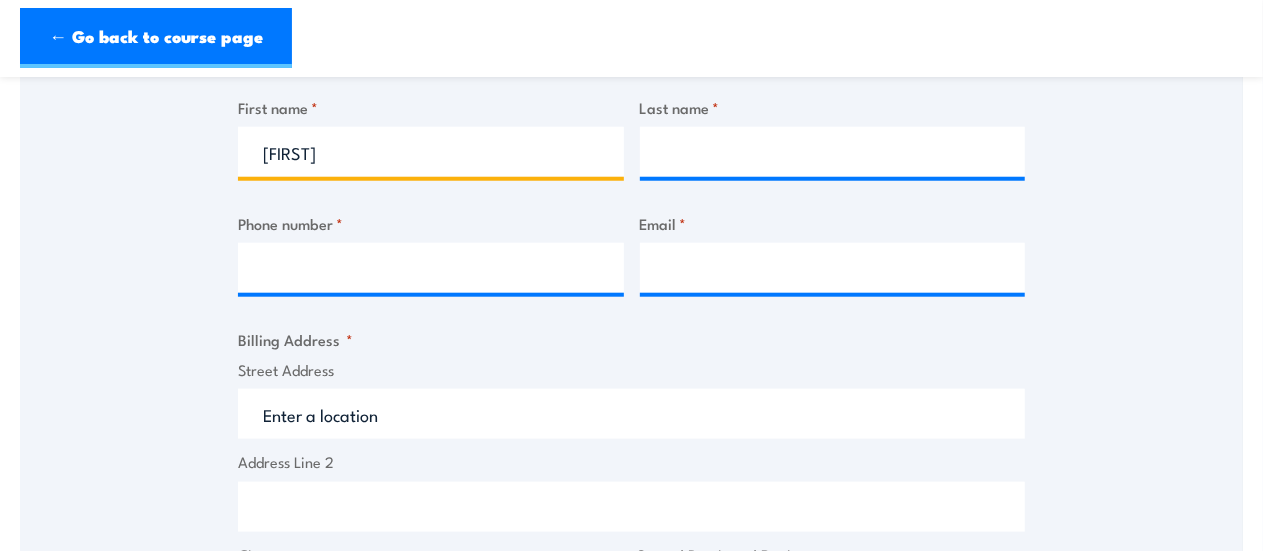 type on "Sebastian" 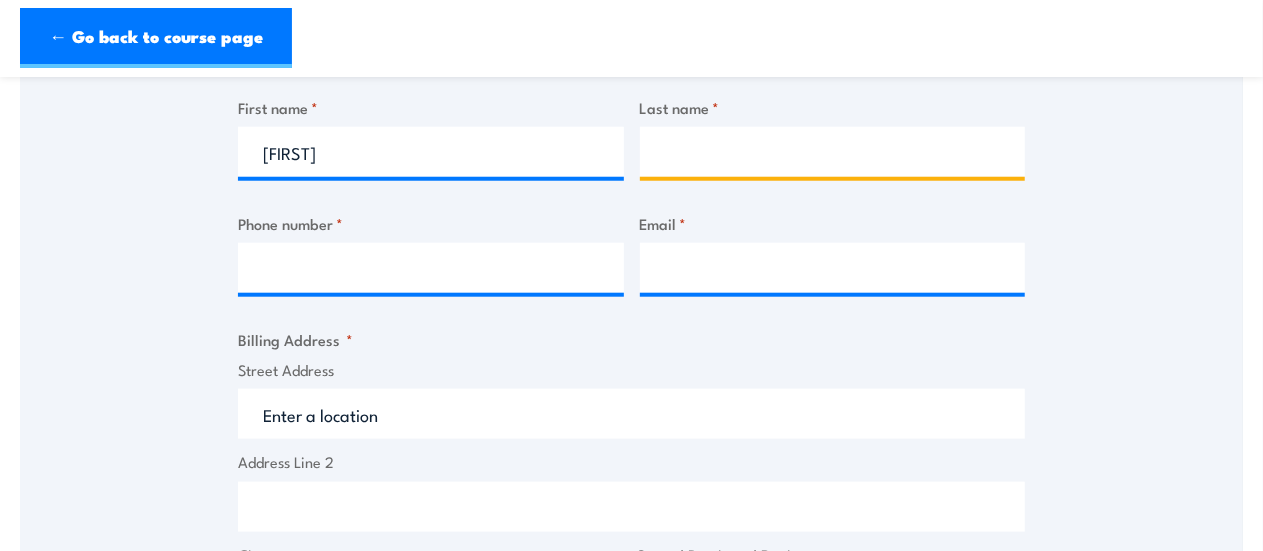 click on "Last name *" at bounding box center (833, 152) 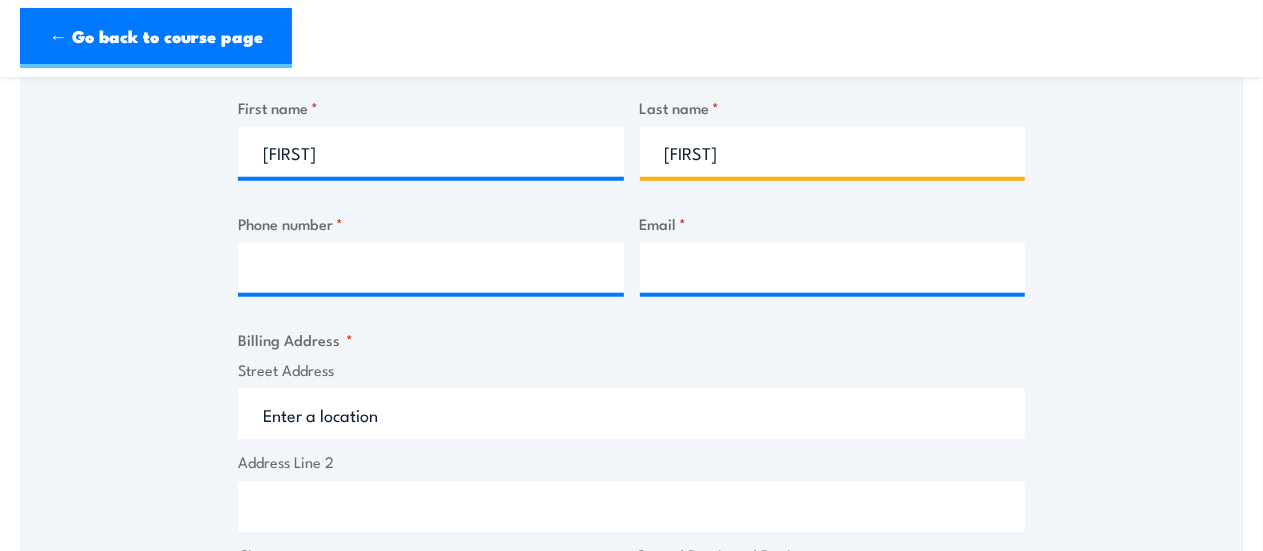 type on "Maron" 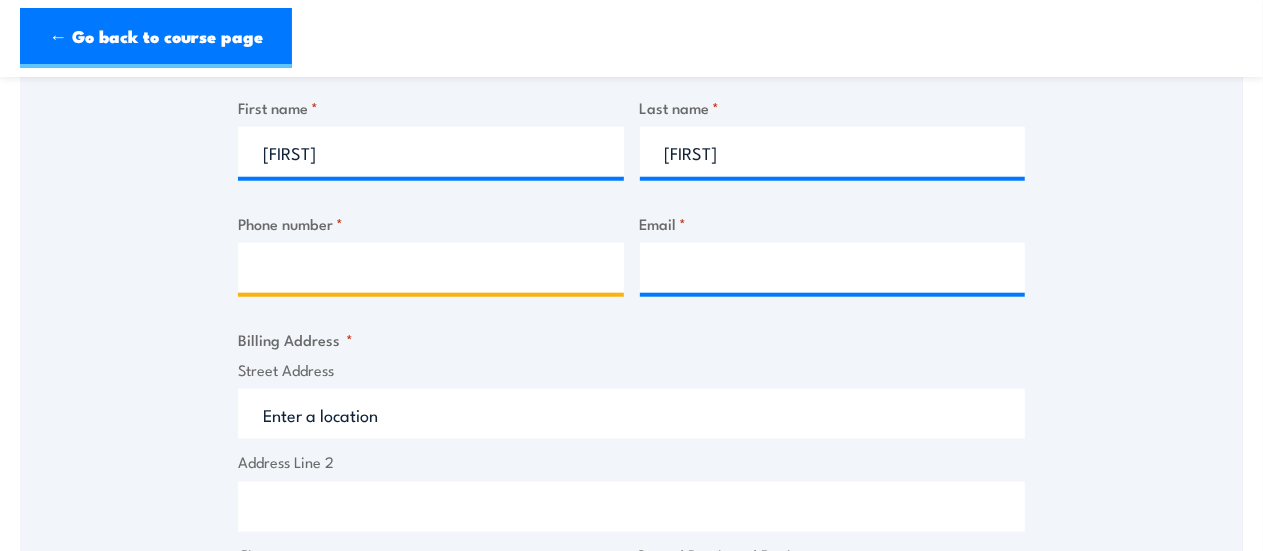 click on "Phone number *" at bounding box center (431, 268) 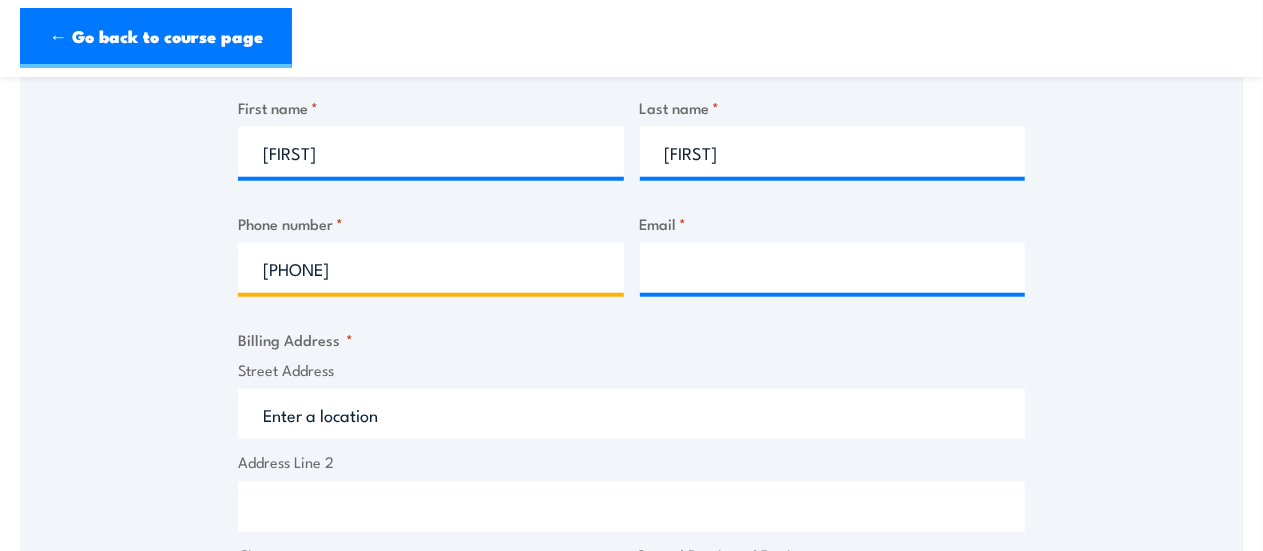 type on "0450 822 758" 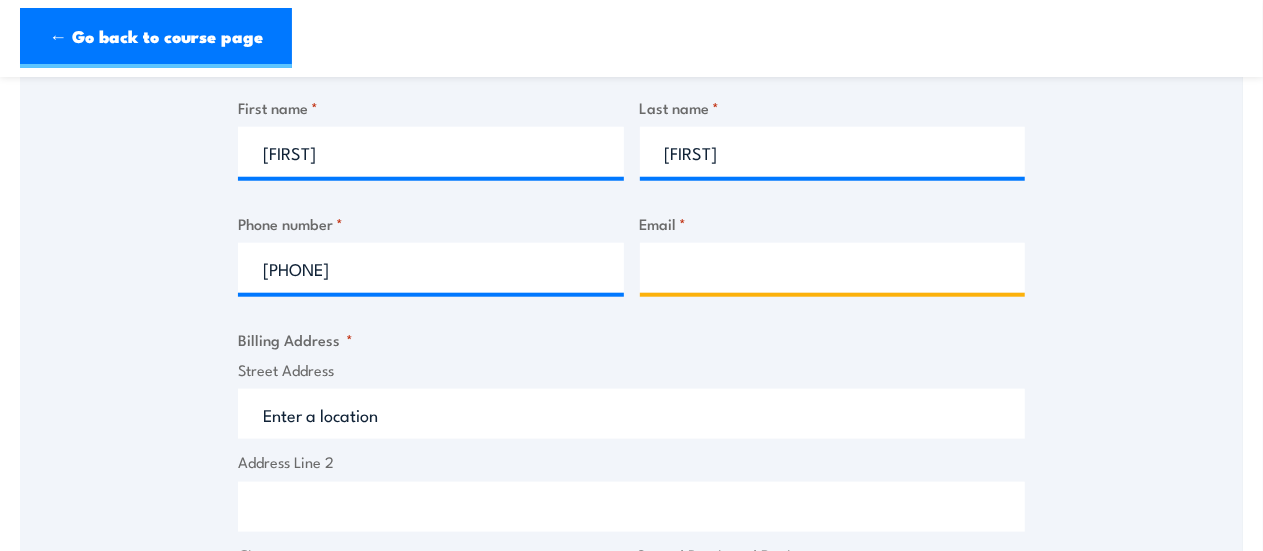 click on "Email *" at bounding box center [833, 268] 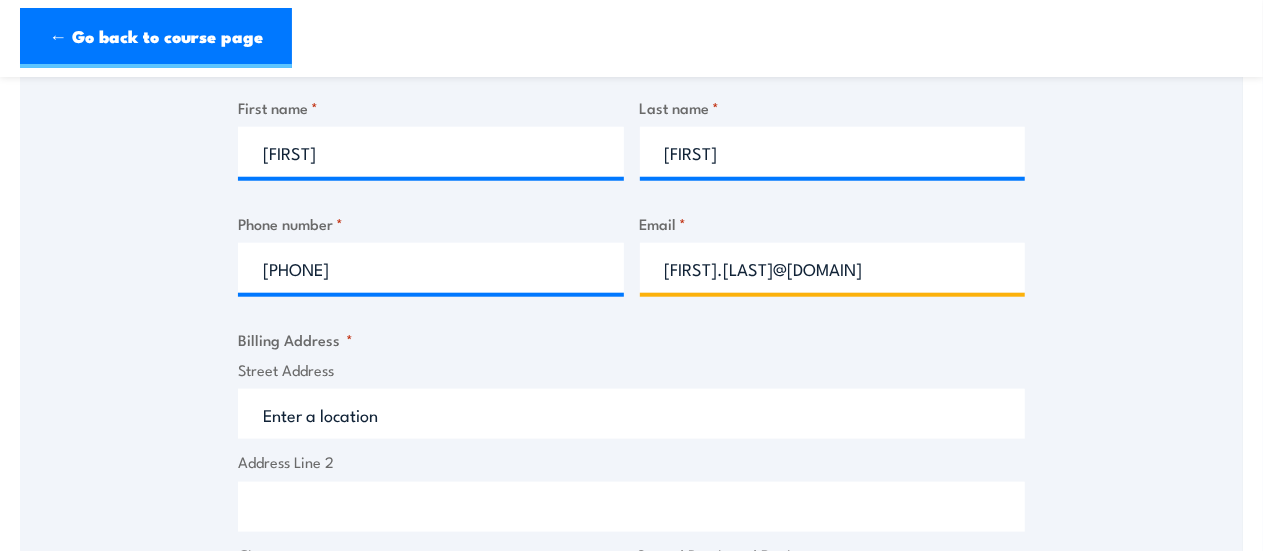 type on "sebastian.maron@bild.group" 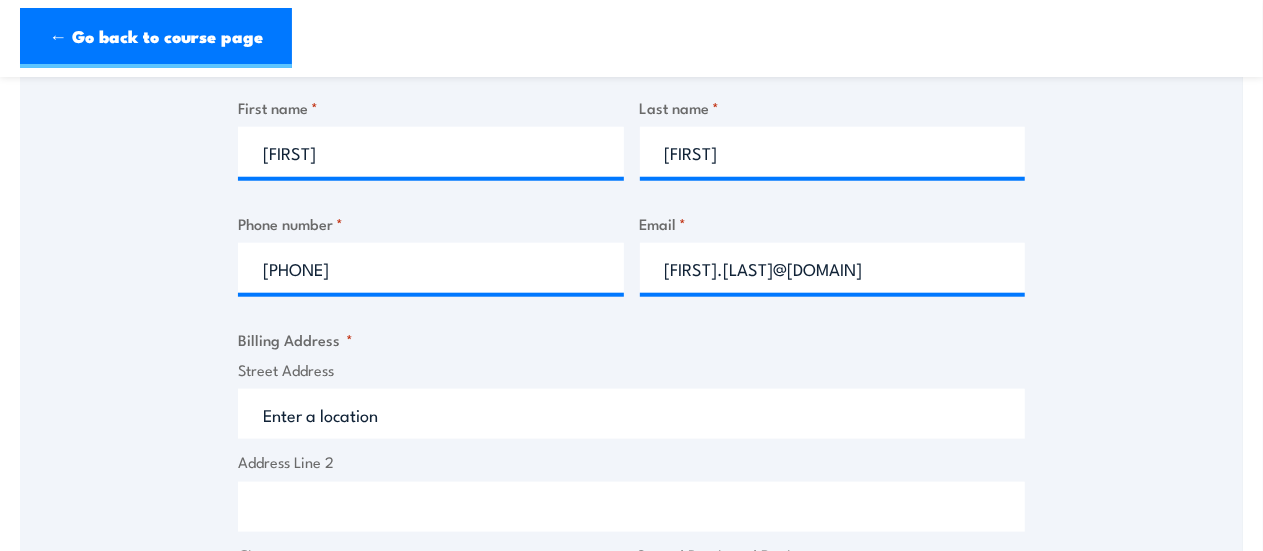 click on "Street Address" at bounding box center [631, 414] 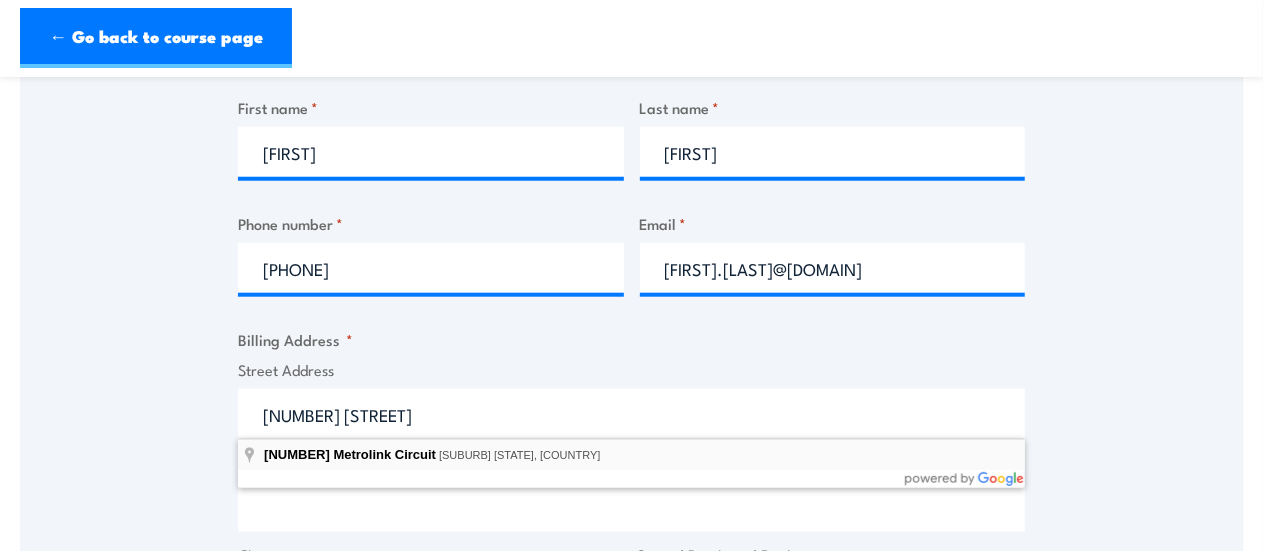 type on "133 Metrolink Circuit, Campbellfield VIC, Australia" 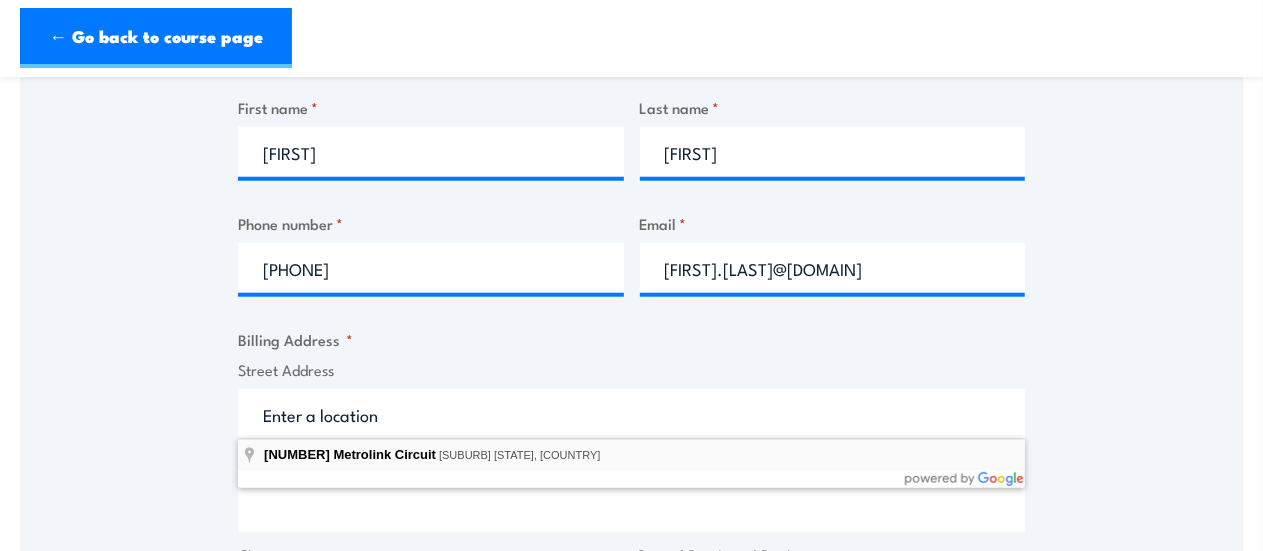 type on "133 Metrolink Cct" 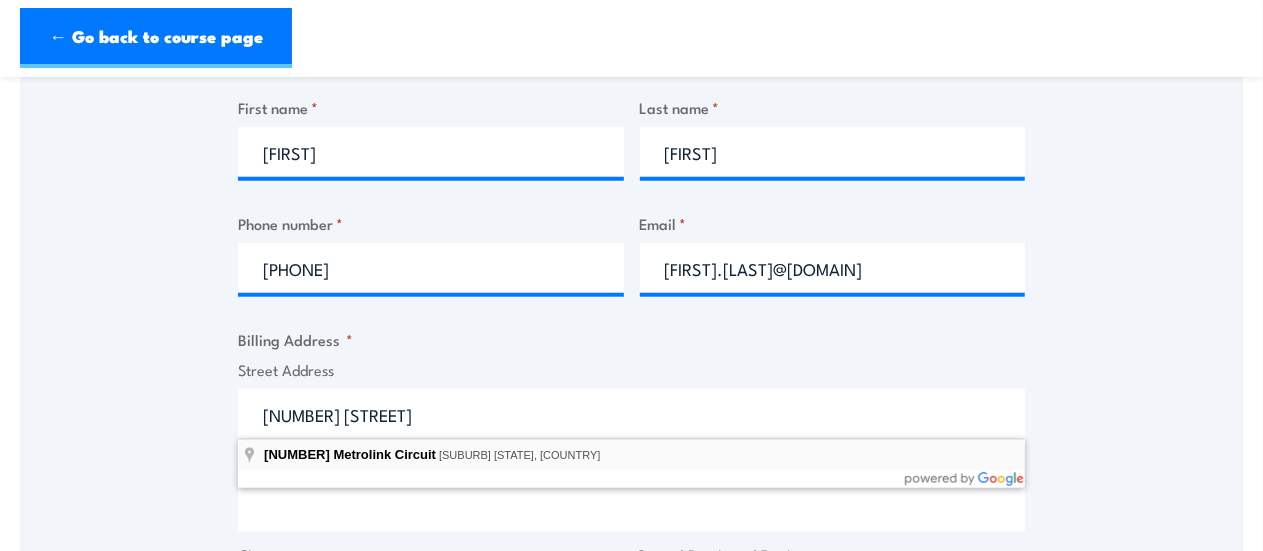 type on "Campbellfield" 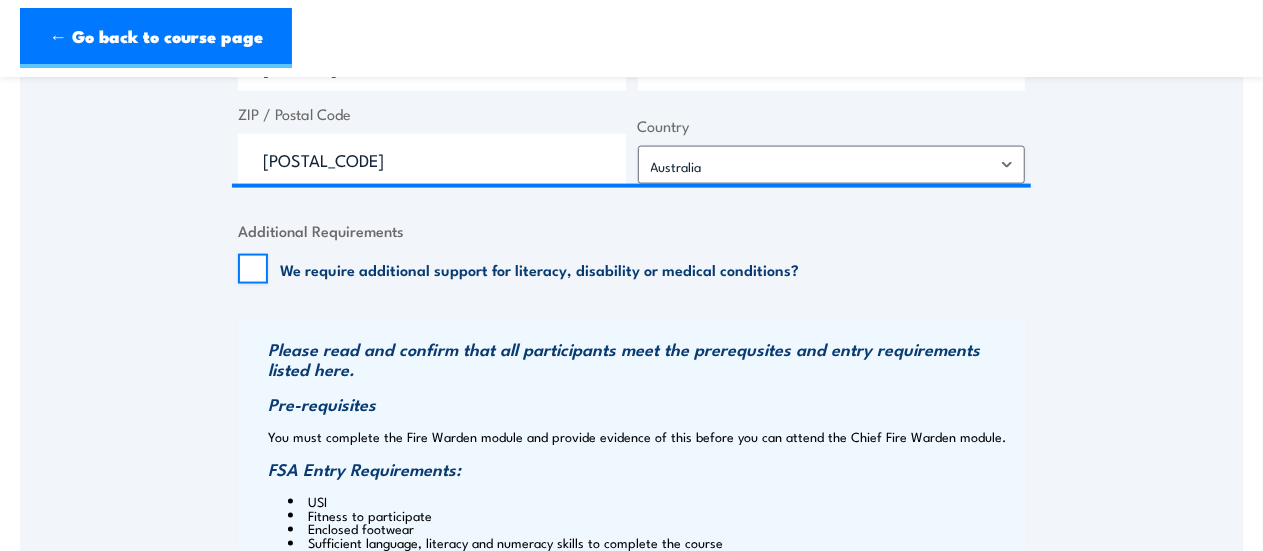 scroll, scrollTop: 1386, scrollLeft: 0, axis: vertical 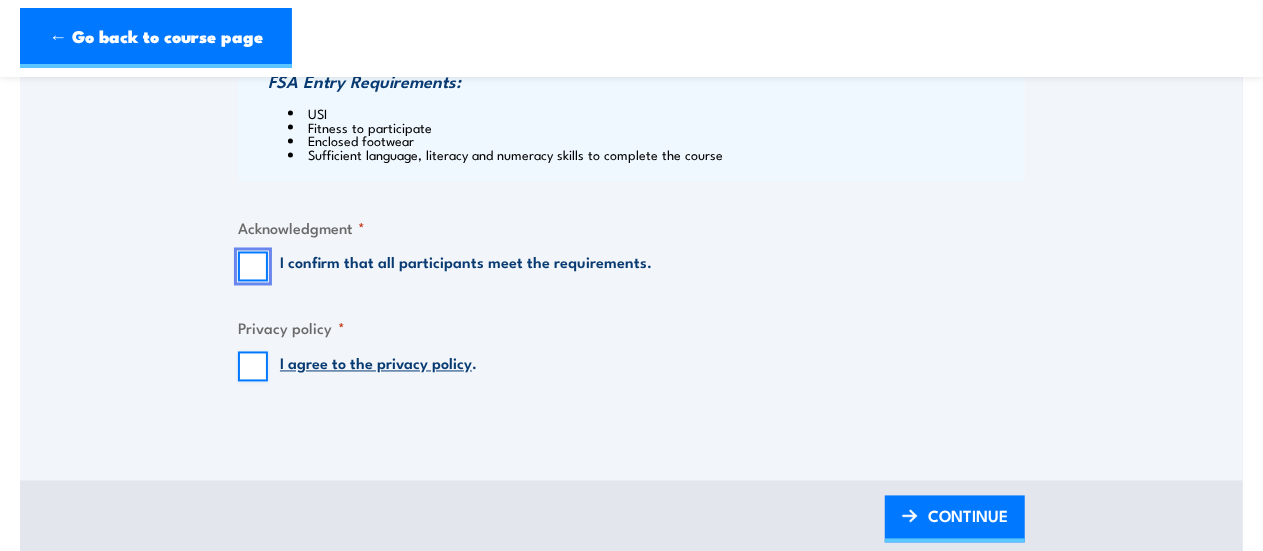 click on "I confirm that all participants meet the requirements." at bounding box center (253, 267) 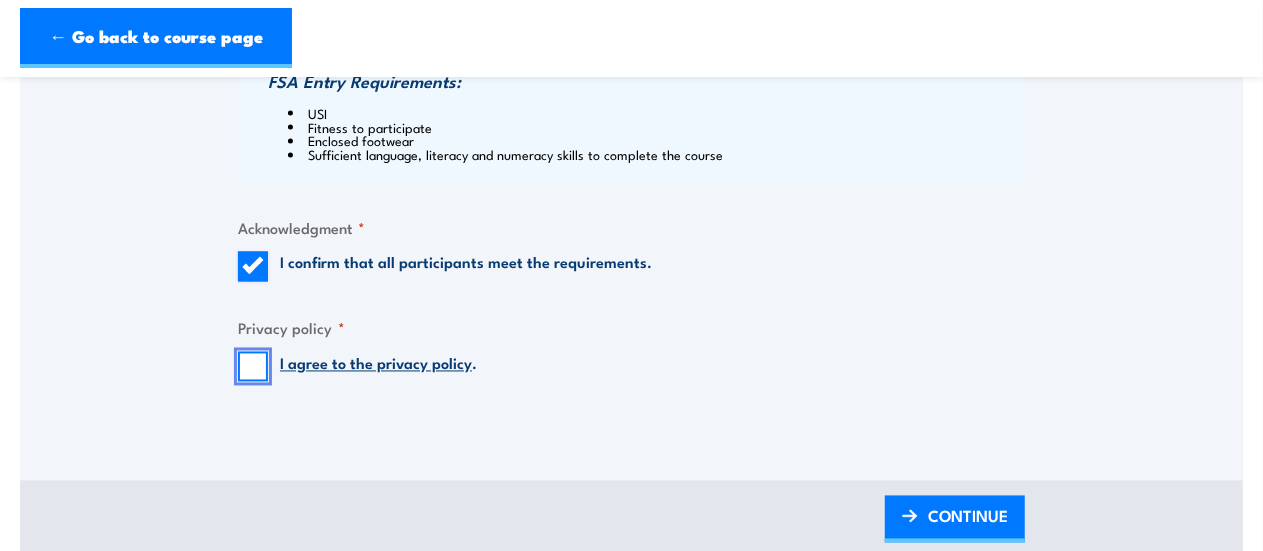 click on "I agree to the privacy policy ." at bounding box center [253, 367] 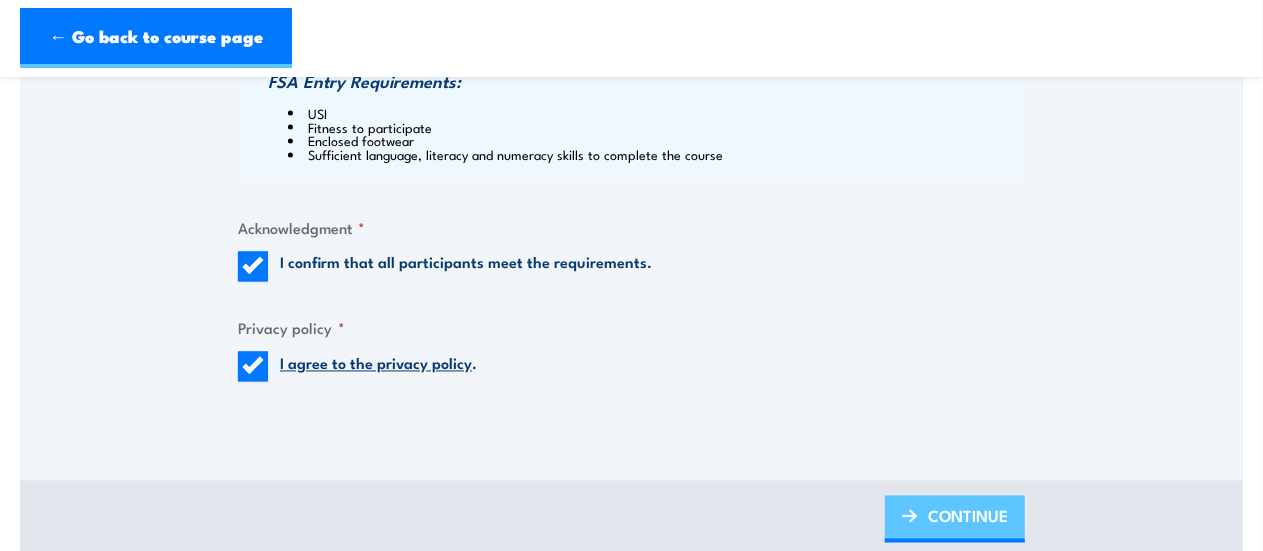 click on "CONTINUE" at bounding box center (968, 516) 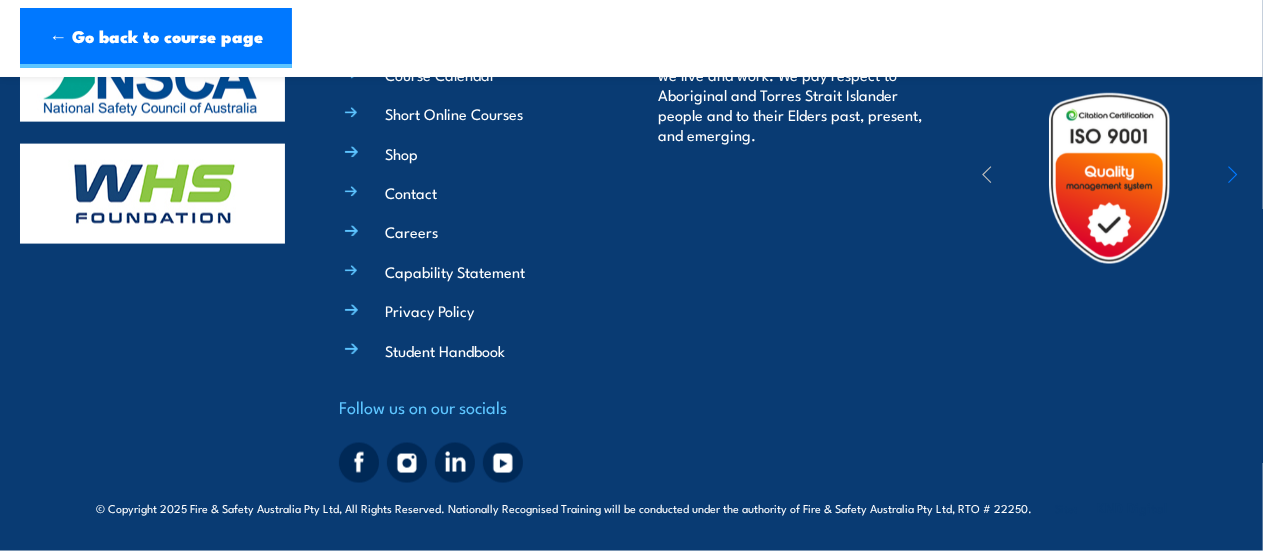 scroll, scrollTop: 1314, scrollLeft: 0, axis: vertical 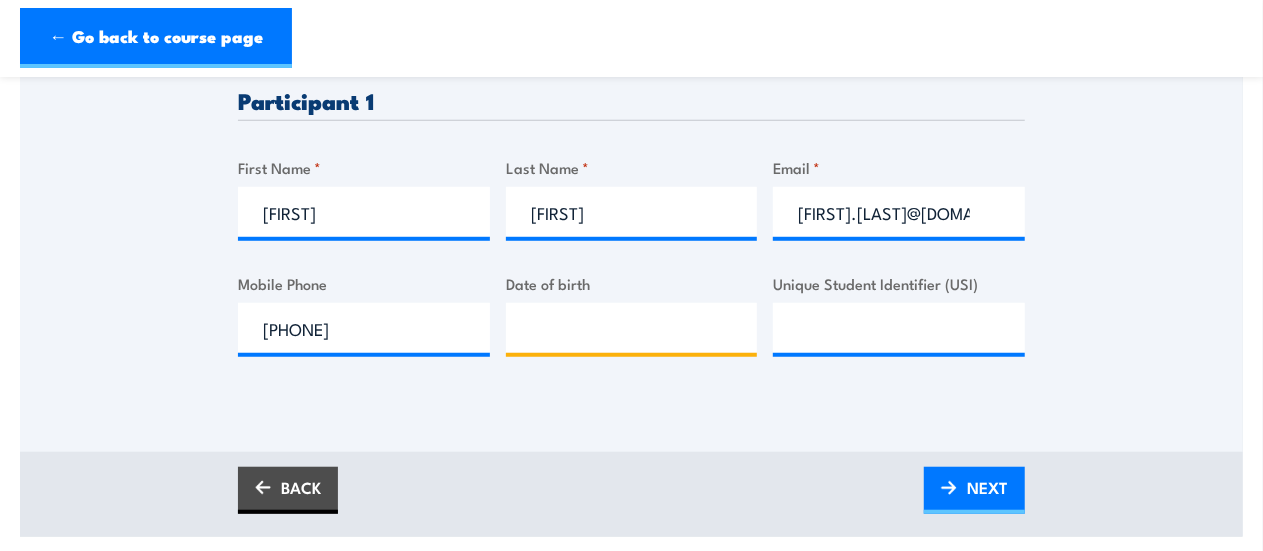 type on "__/__/____" 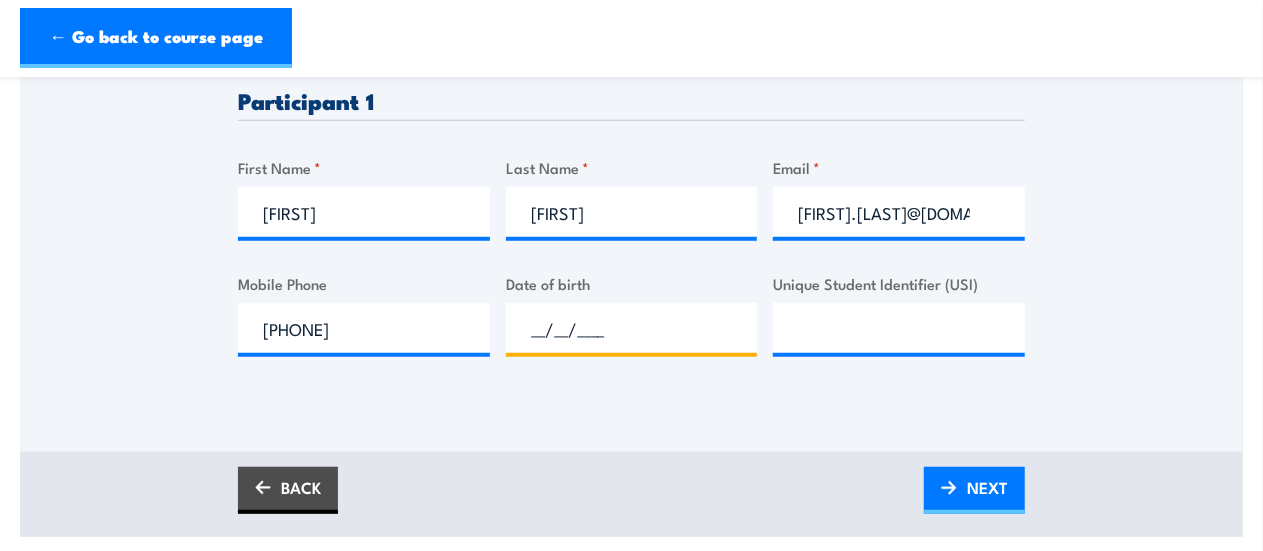 click on "__/__/____" at bounding box center (632, 328) 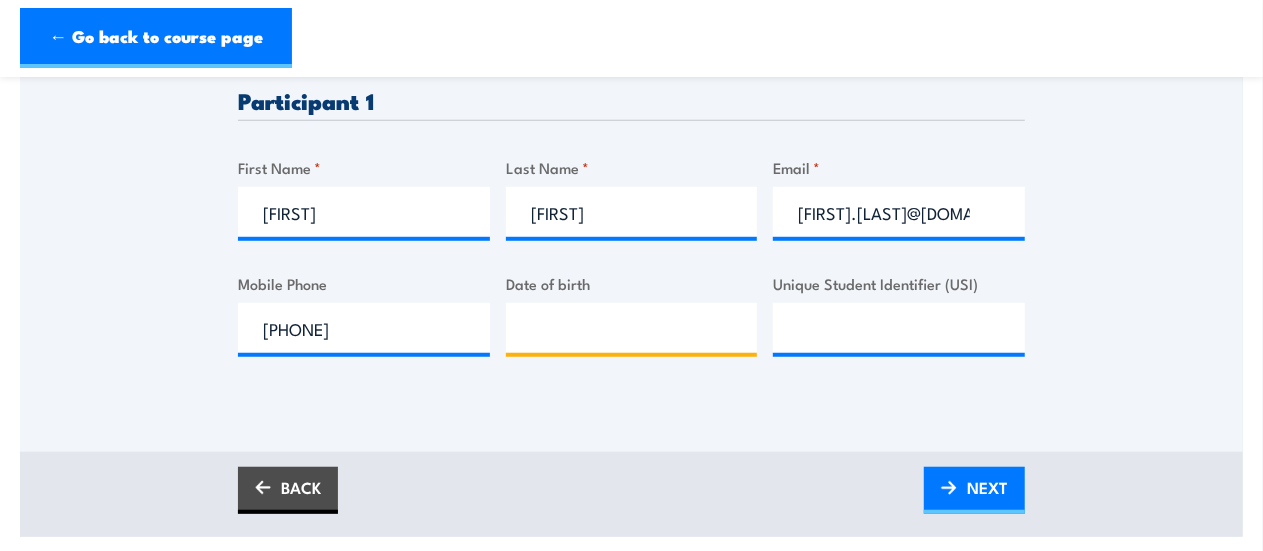 type on "__/__/____" 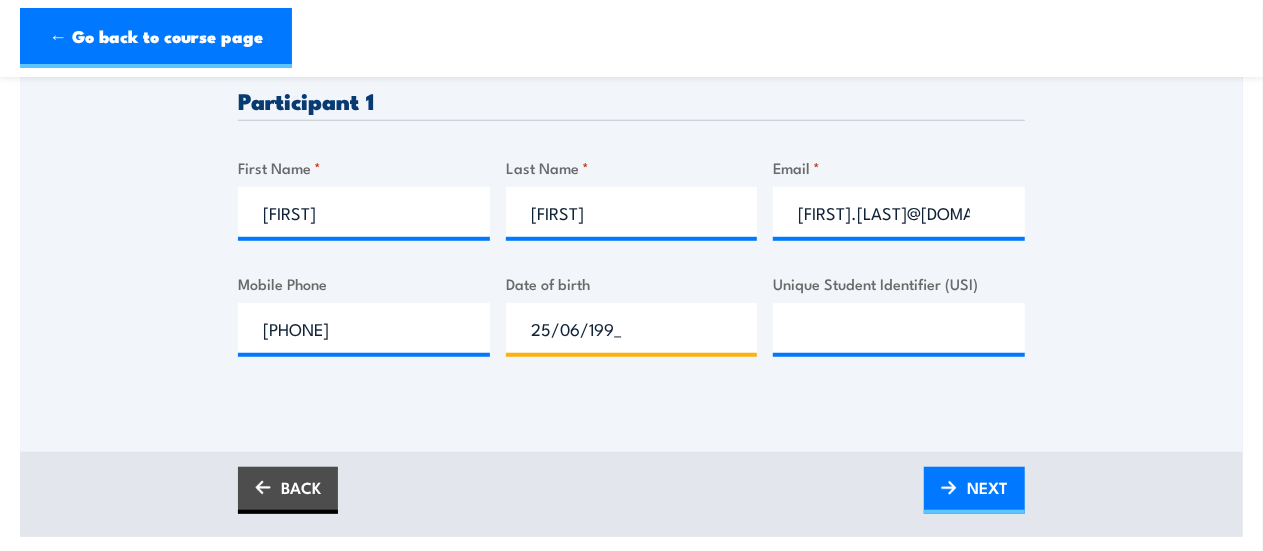 type on "25/06/1997" 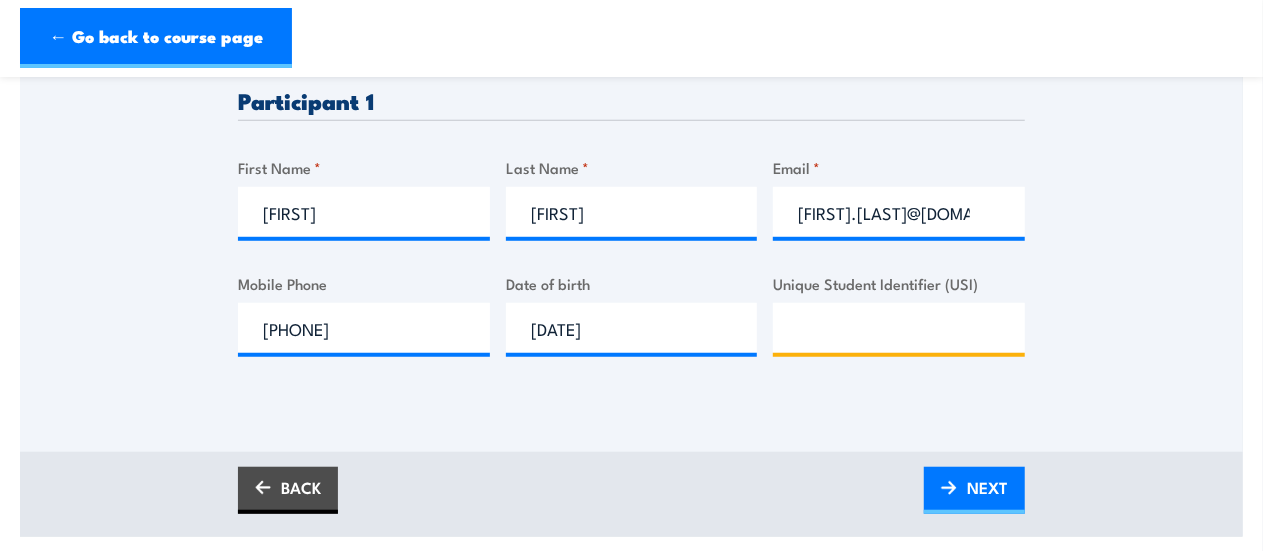 click on "Unique Student Identifier (USI)" at bounding box center (899, 328) 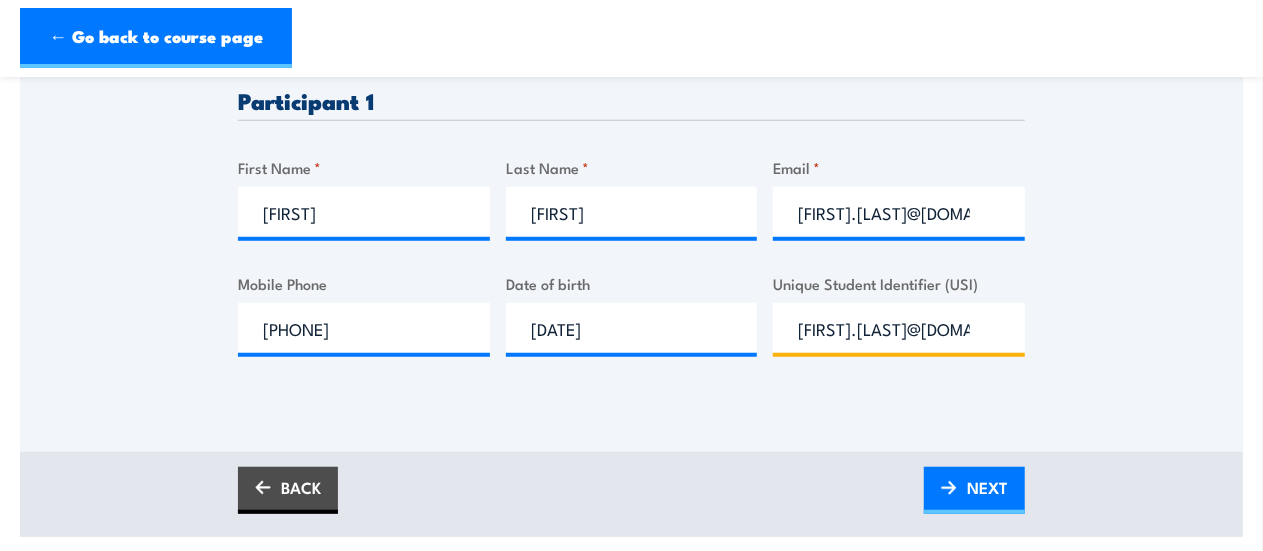 scroll, scrollTop: 0, scrollLeft: 42, axis: horizontal 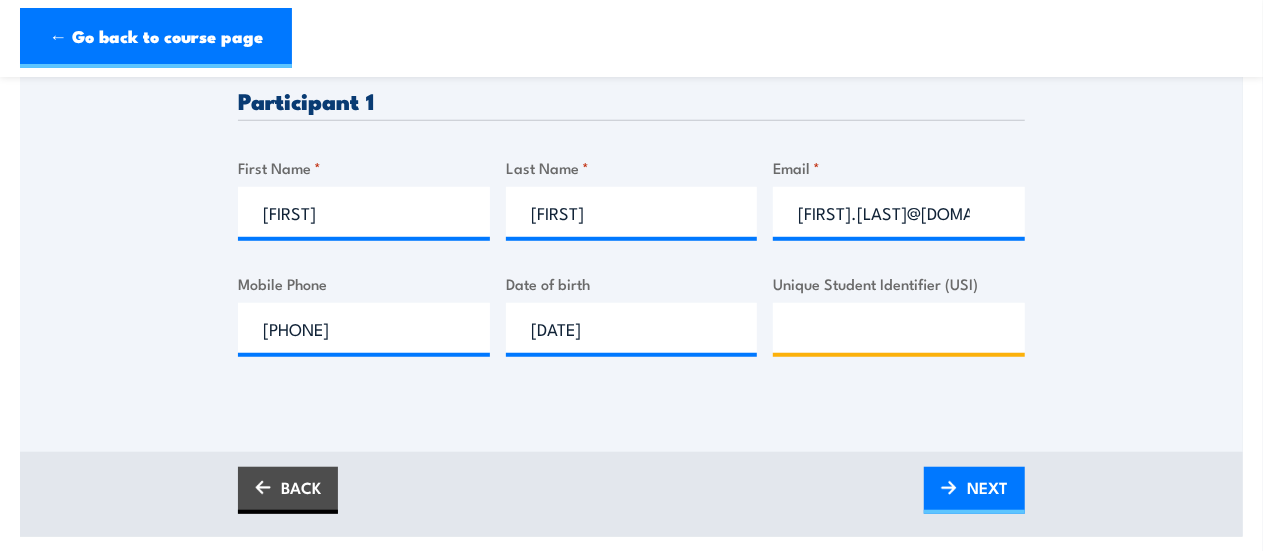 paste on "NH4ZWQK2JL" 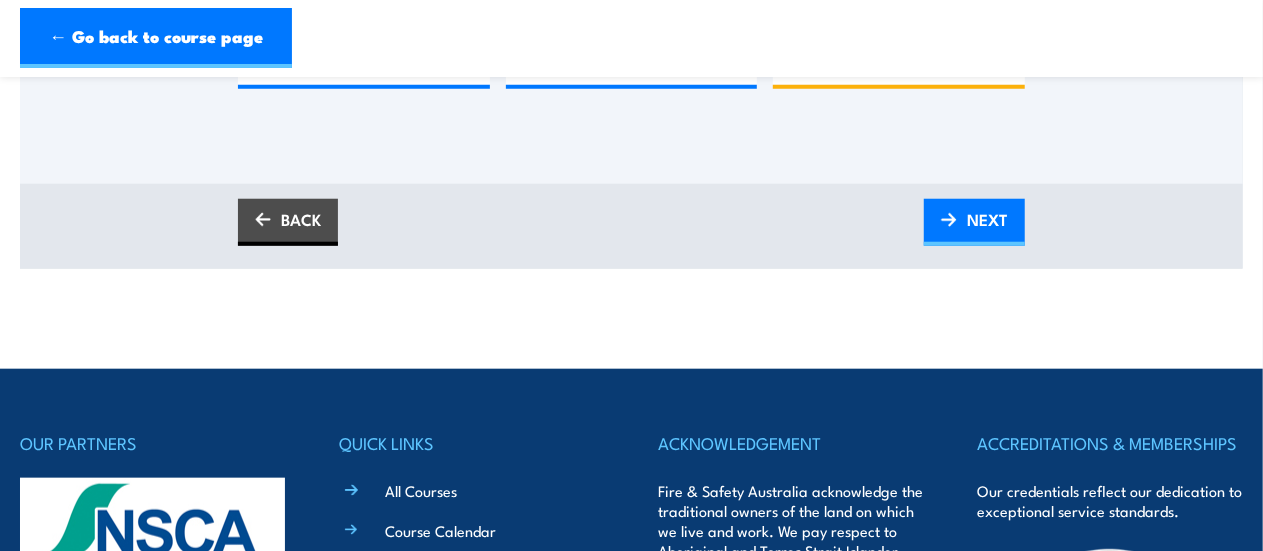 scroll, scrollTop: 869, scrollLeft: 0, axis: vertical 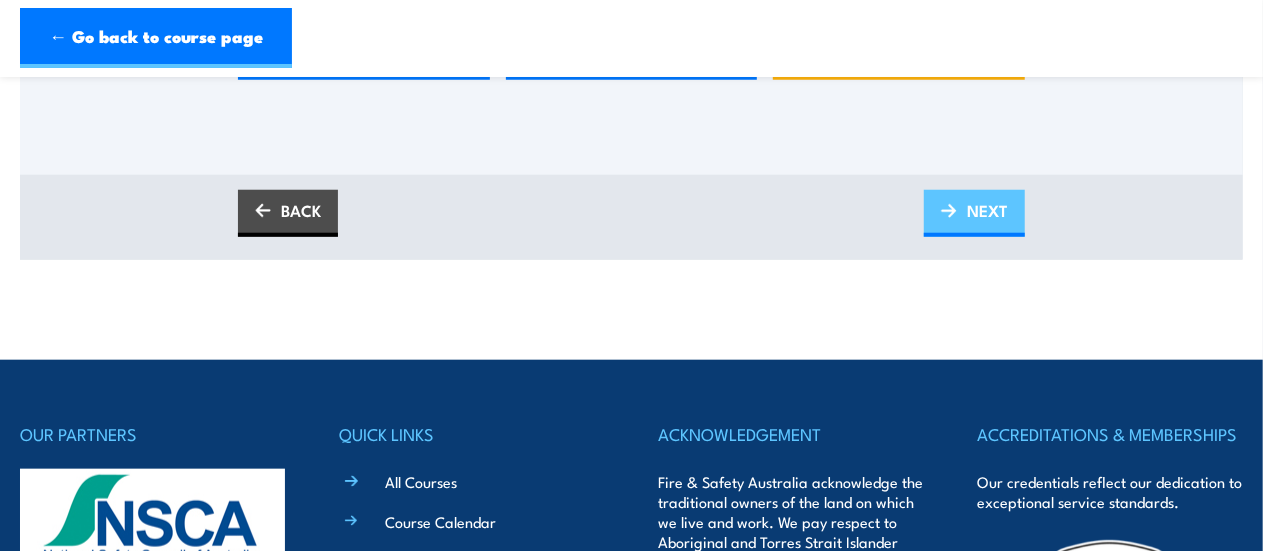type on "NH4ZWQK2JL" 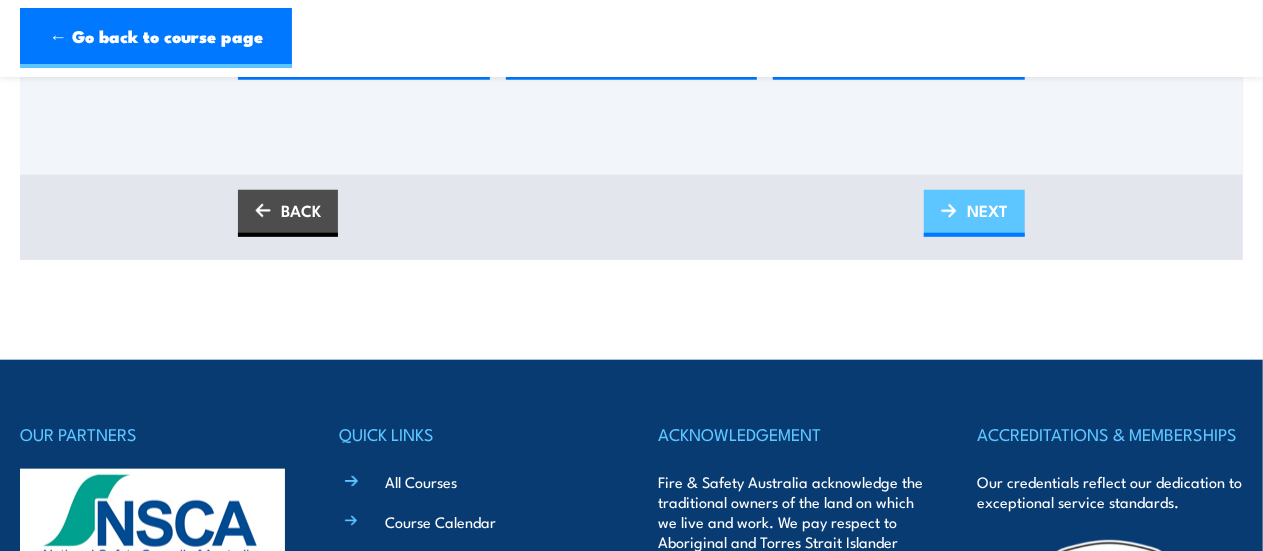 click on "NEXT" at bounding box center [974, 213] 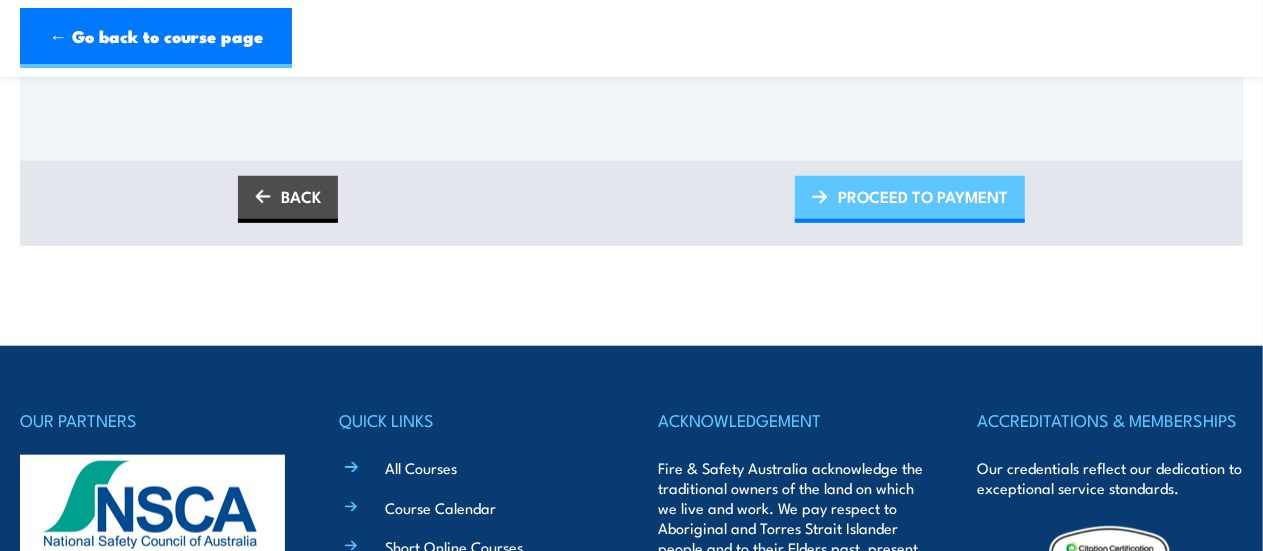 scroll, scrollTop: 0, scrollLeft: 0, axis: both 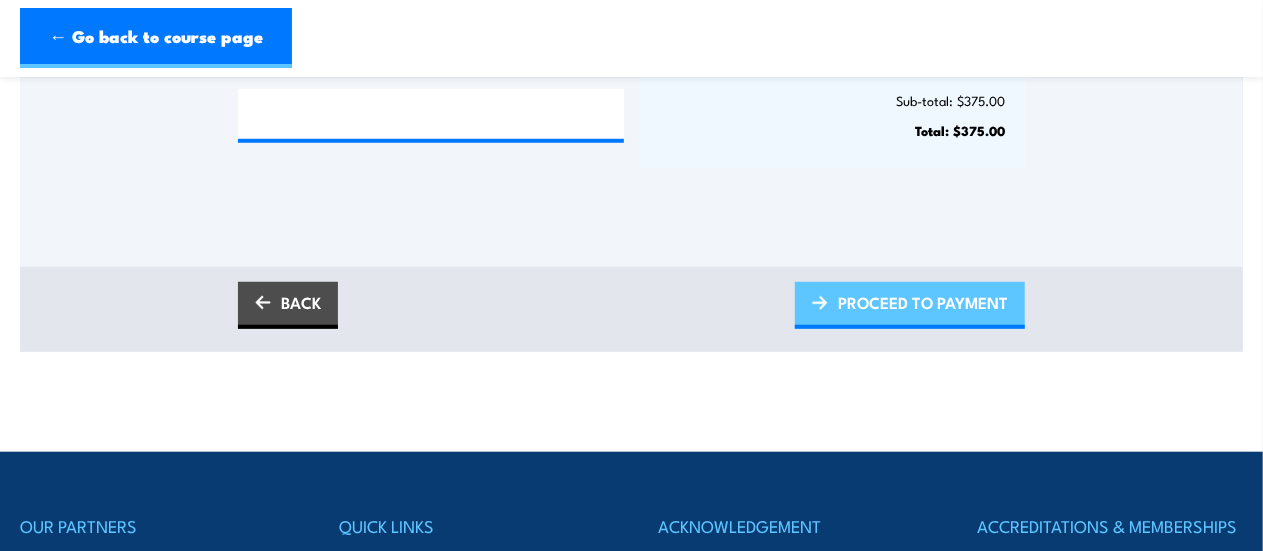 click on "PROCEED TO PAYMENT" at bounding box center (923, 302) 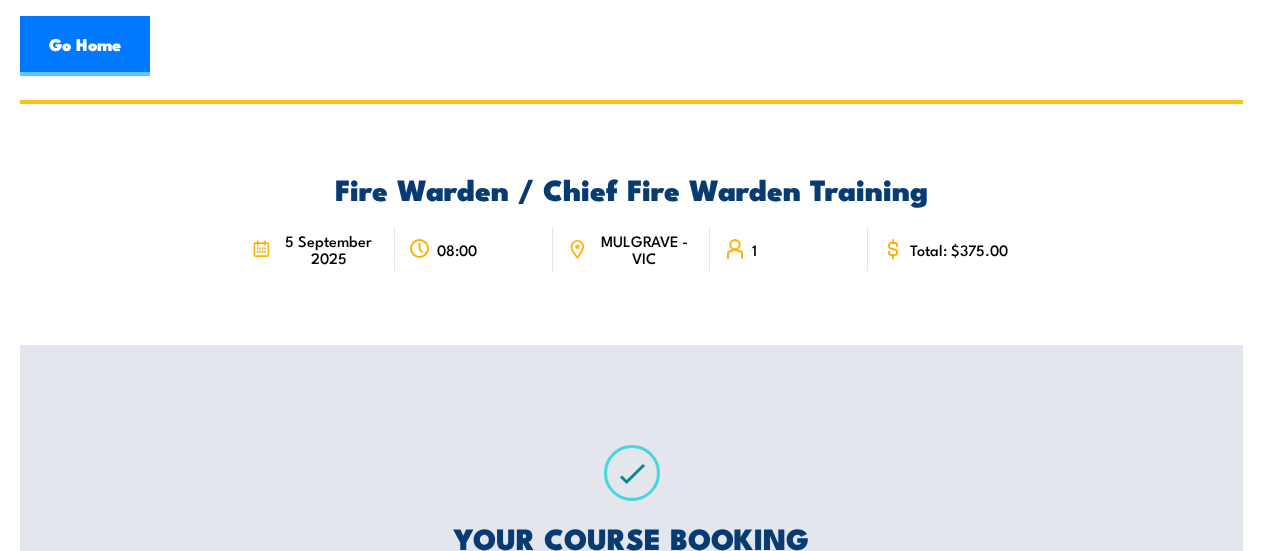 scroll, scrollTop: 0, scrollLeft: 0, axis: both 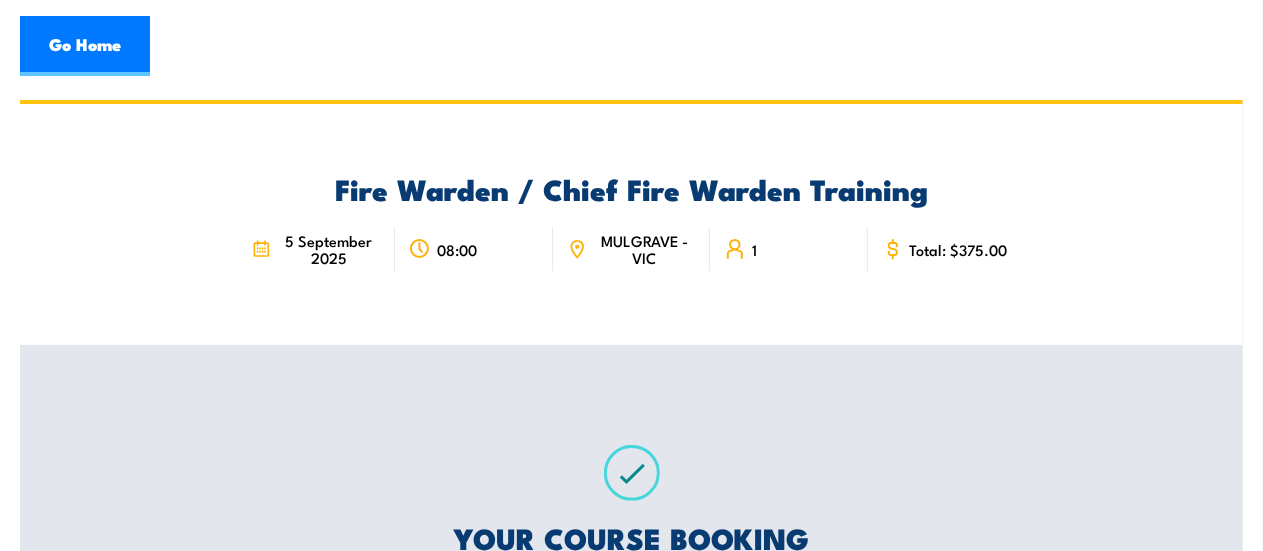 click on "MULGRAVE - VIC" at bounding box center [645, 249] 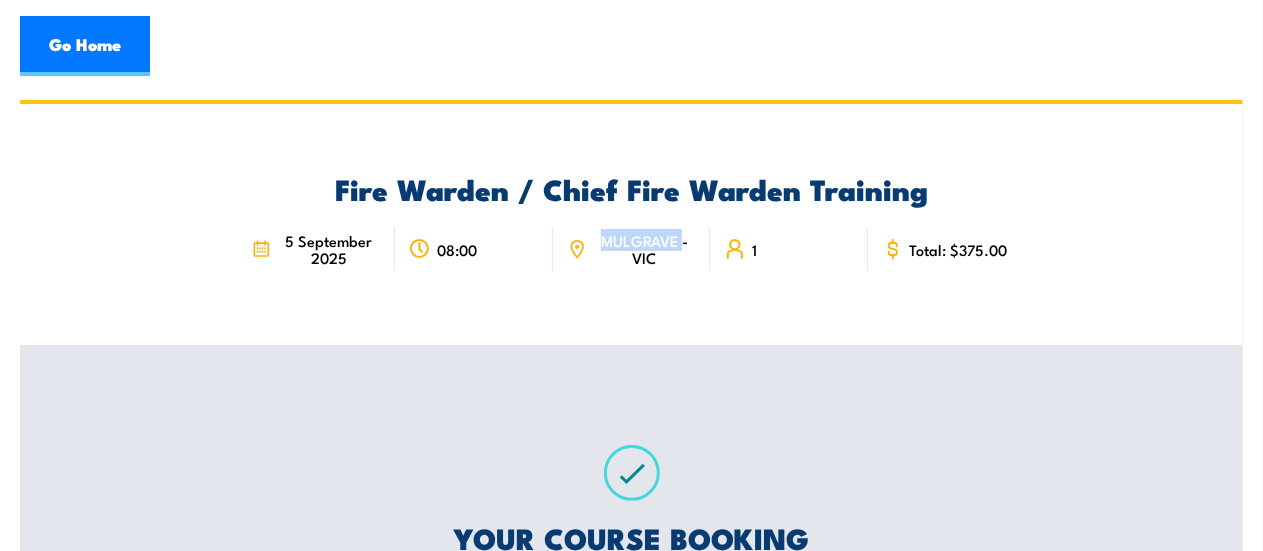click 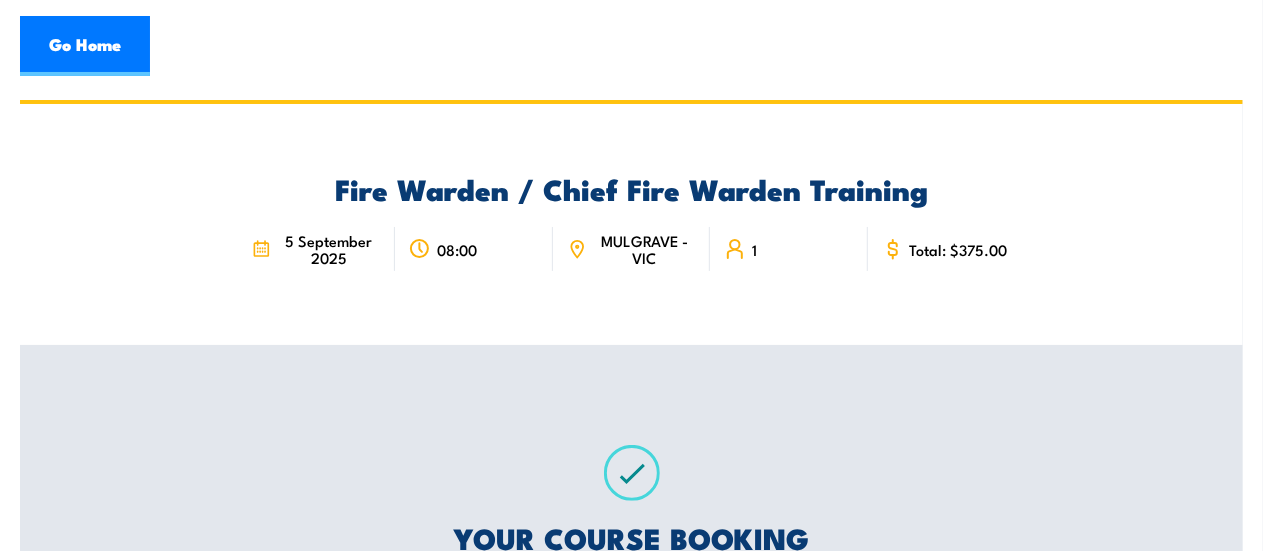 click 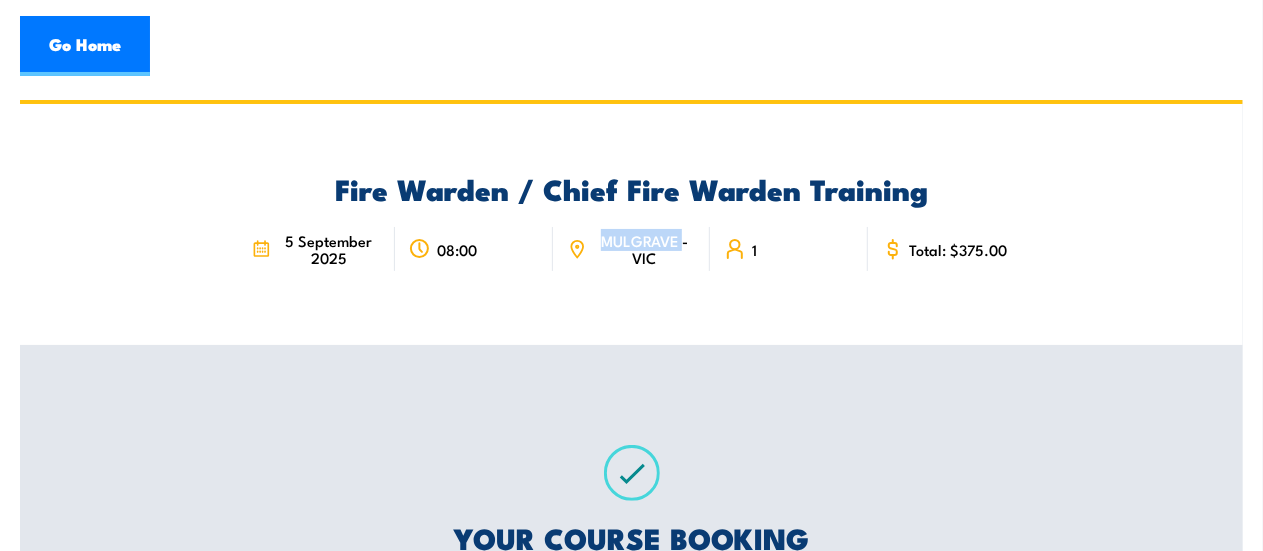 click 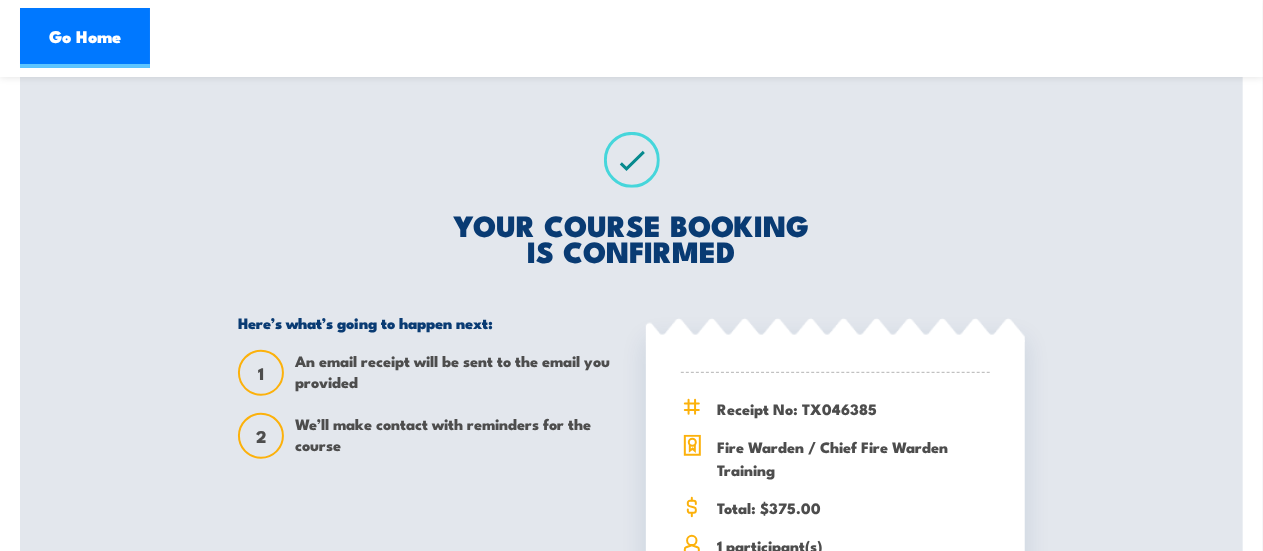 scroll, scrollTop: 0, scrollLeft: 0, axis: both 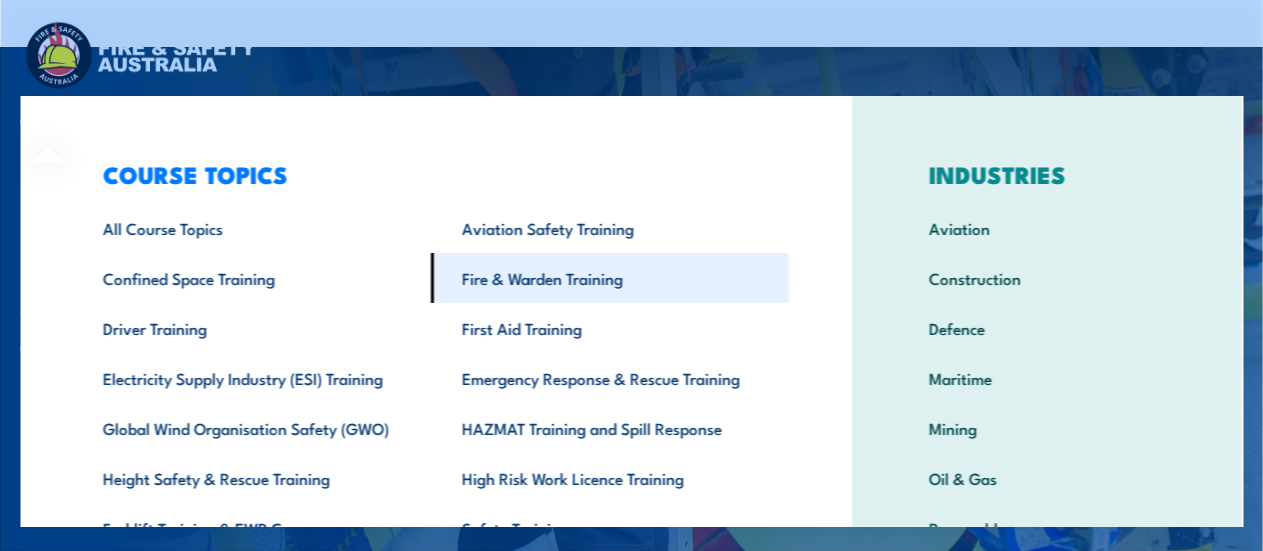 click on "Fire & Warden Training" at bounding box center [610, 278] 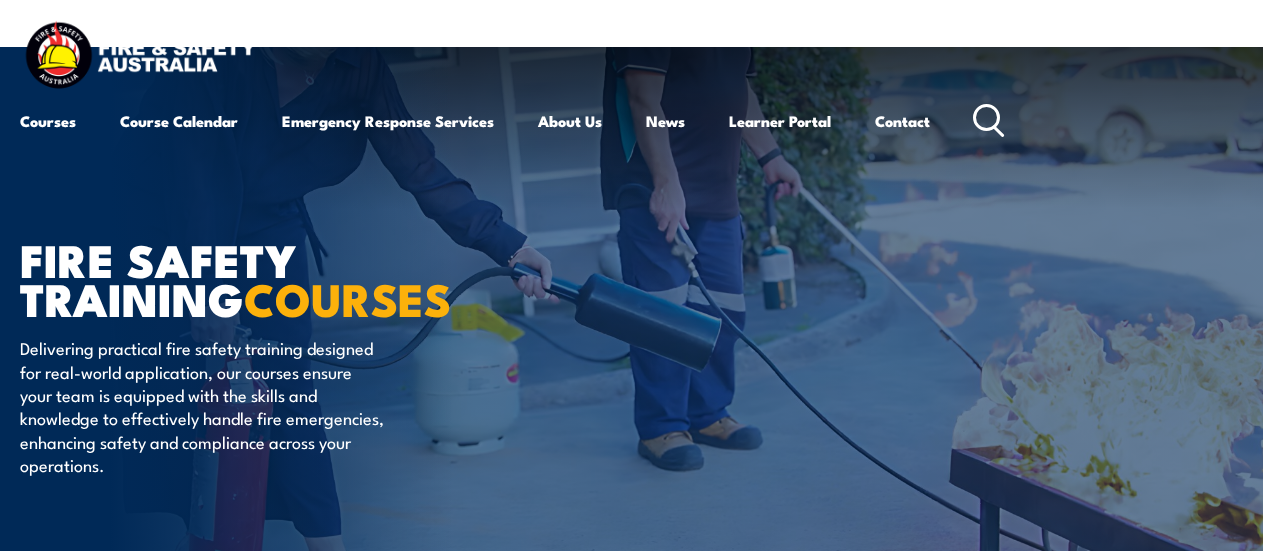scroll, scrollTop: 0, scrollLeft: 0, axis: both 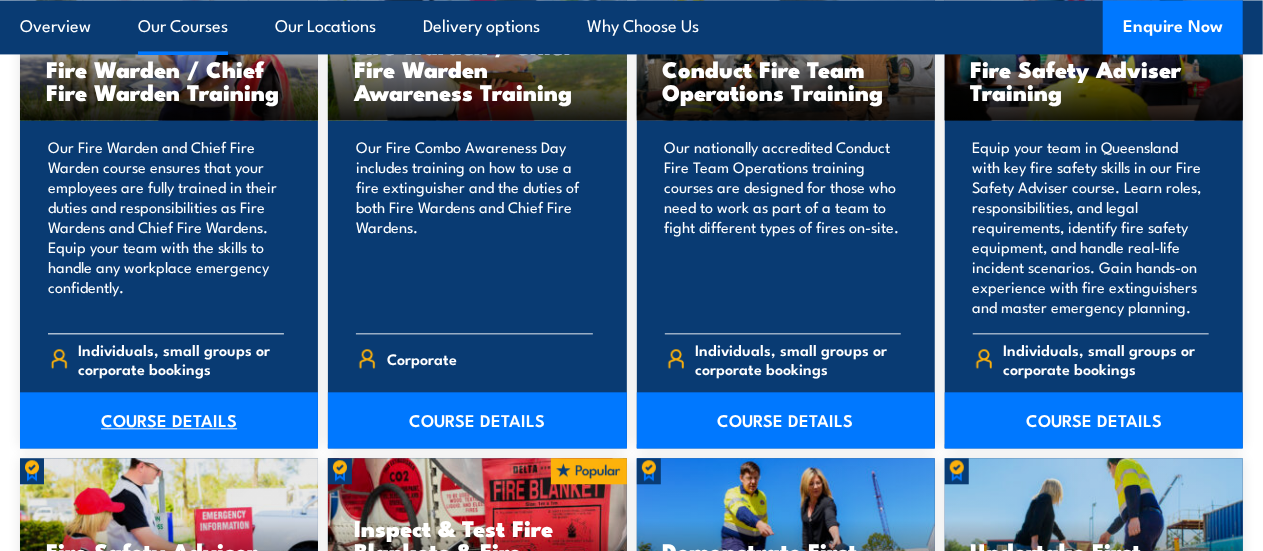 click on "COURSE DETAILS" at bounding box center [169, 420] 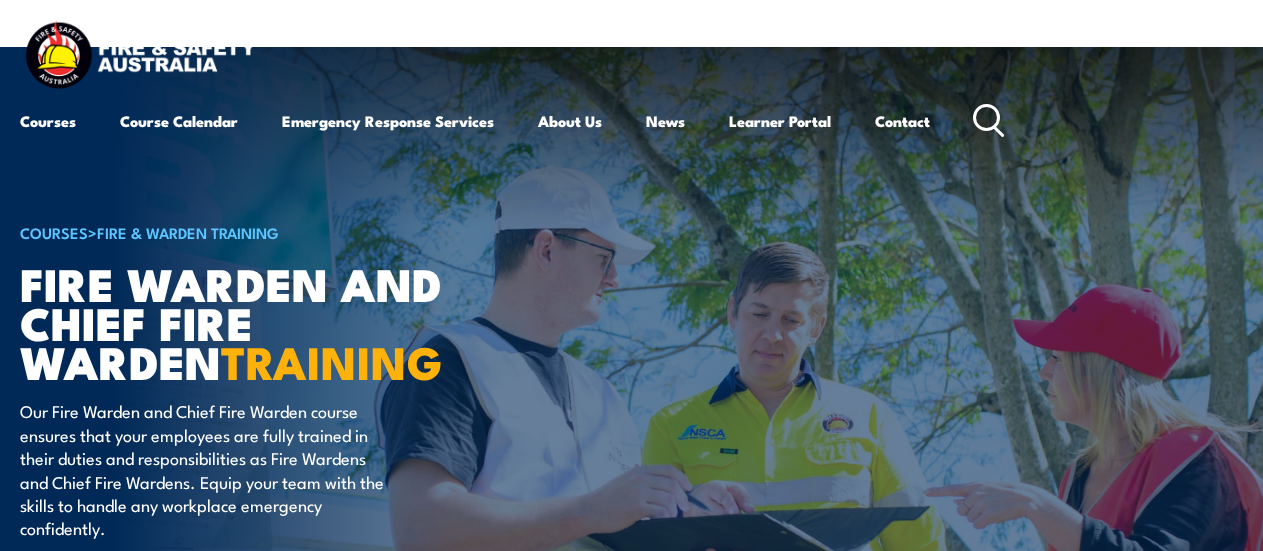scroll, scrollTop: 0, scrollLeft: 0, axis: both 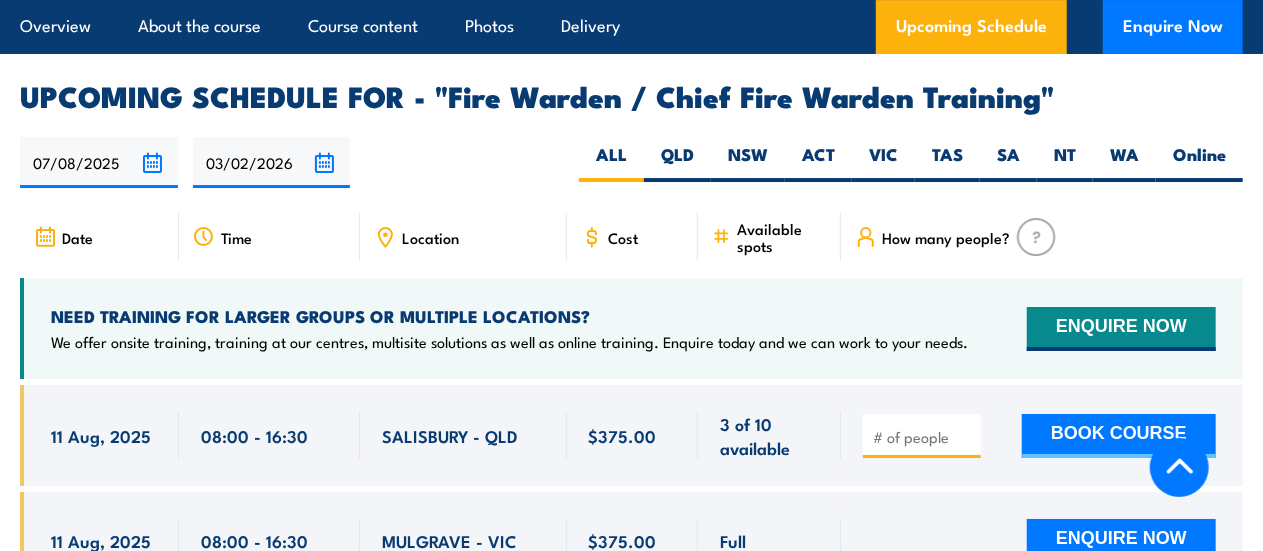 click on "MULGRAVE - VIC" at bounding box center (449, 540) 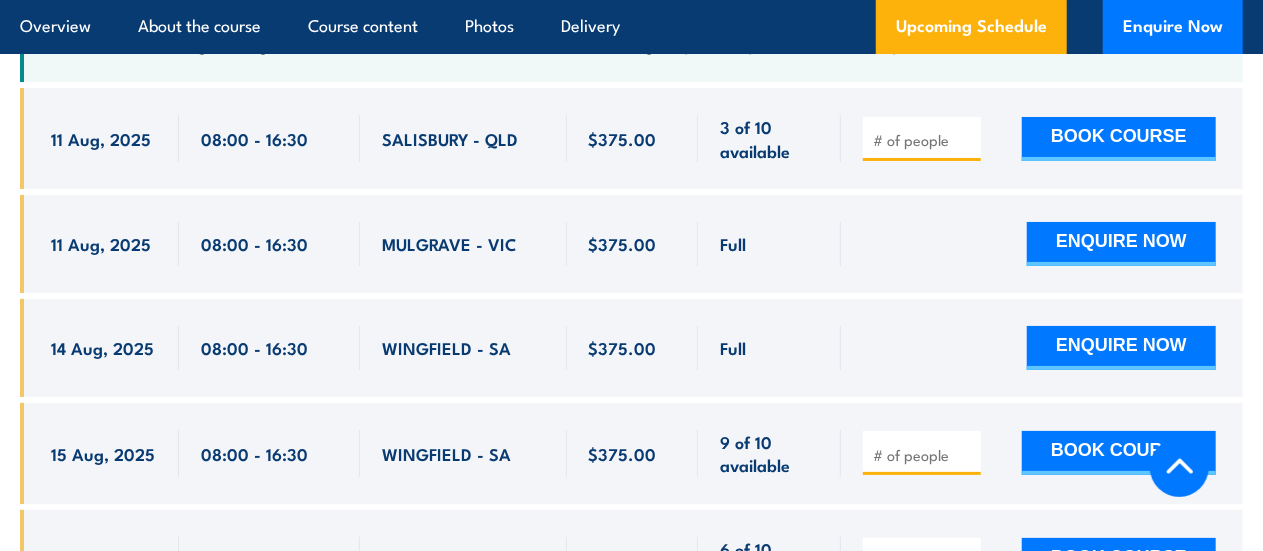 scroll, scrollTop: 3823, scrollLeft: 0, axis: vertical 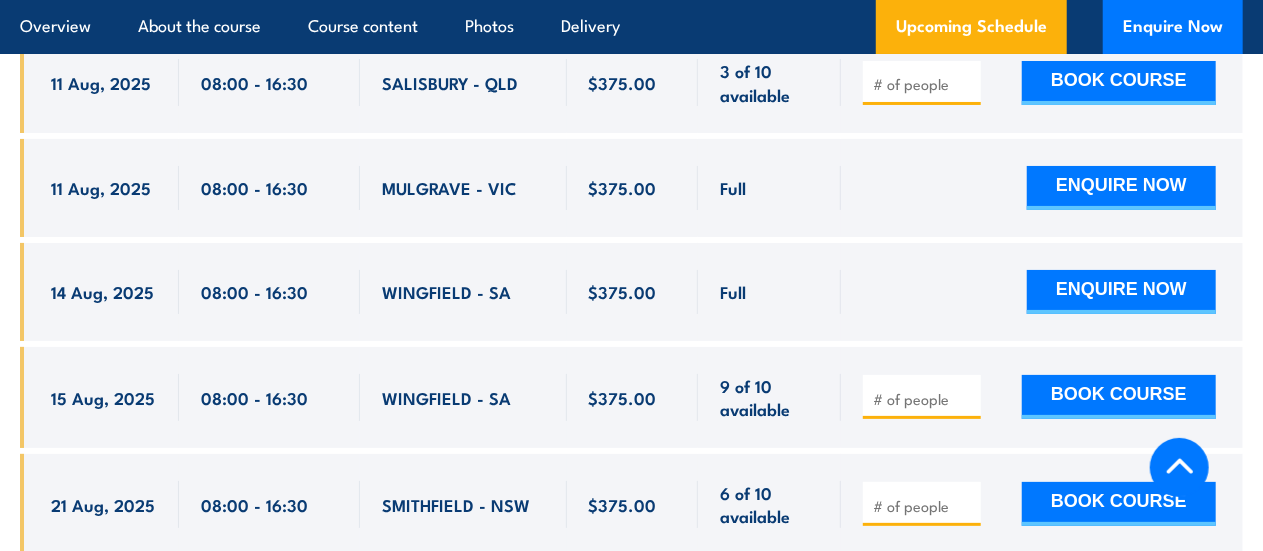 click on "MULGRAVE - VIC" at bounding box center [449, 187] 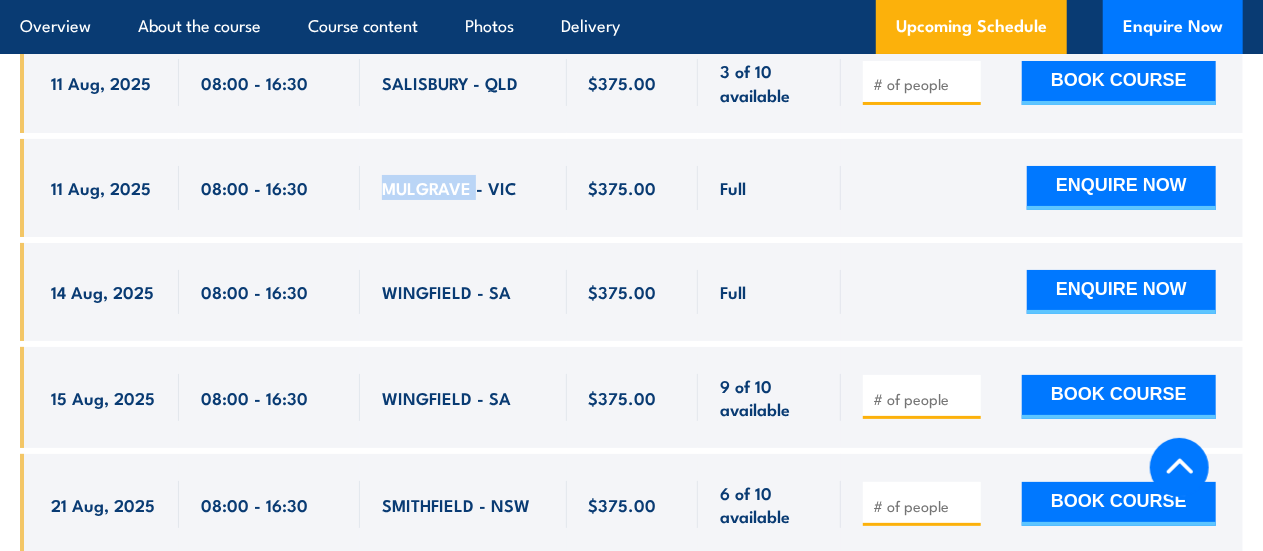 click on "MULGRAVE - VIC" at bounding box center (449, 187) 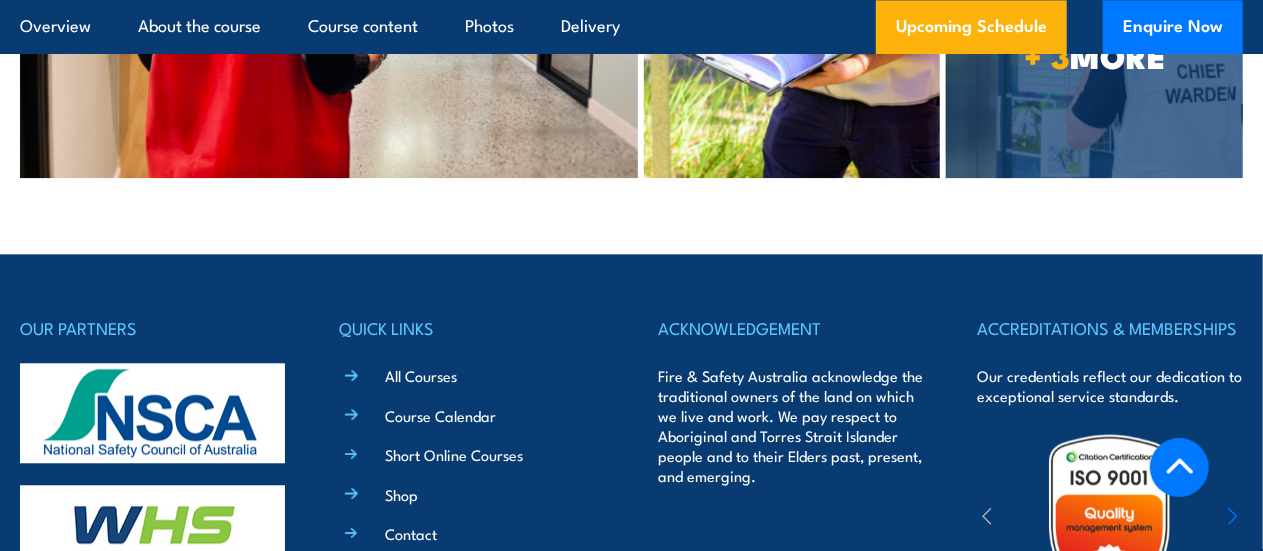 scroll, scrollTop: 10208, scrollLeft: 0, axis: vertical 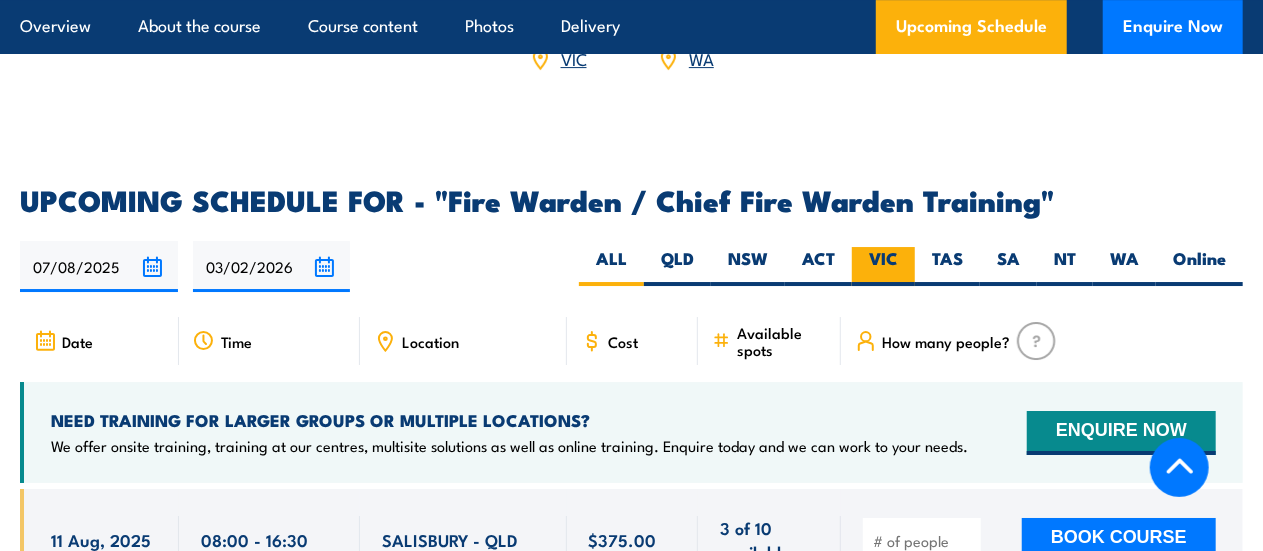 click on "VIC" at bounding box center (883, 266) 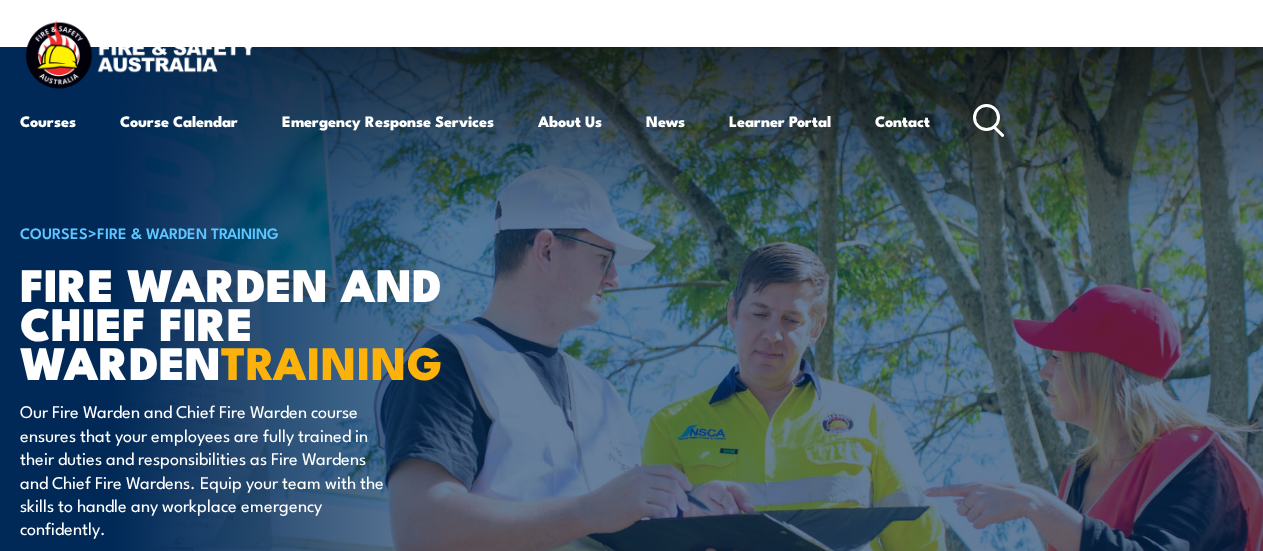 scroll, scrollTop: 262, scrollLeft: 0, axis: vertical 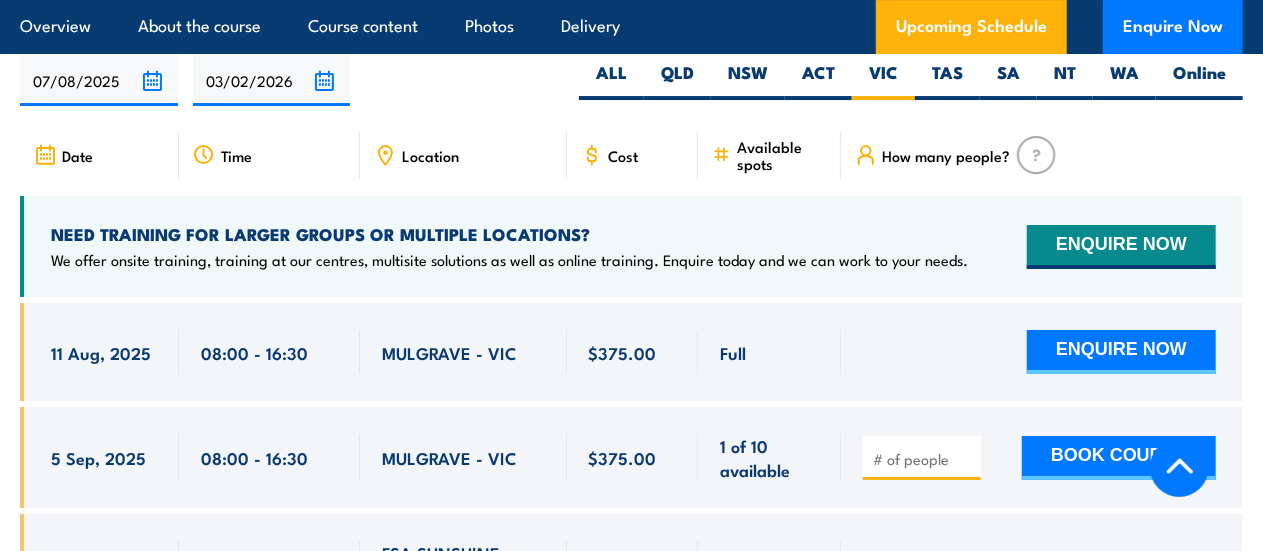 click 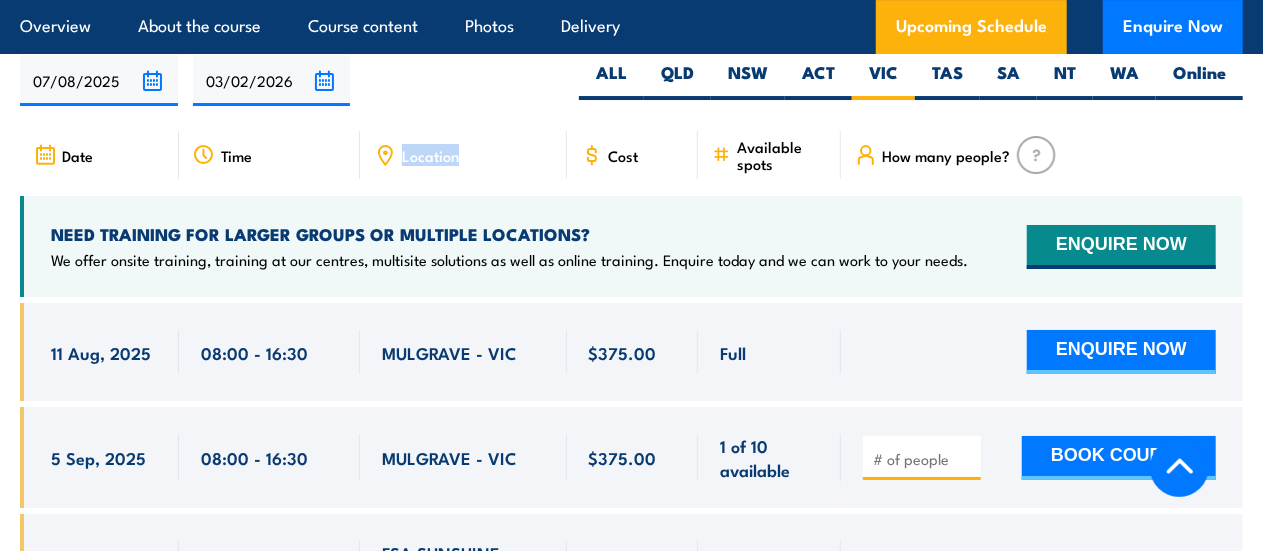 click 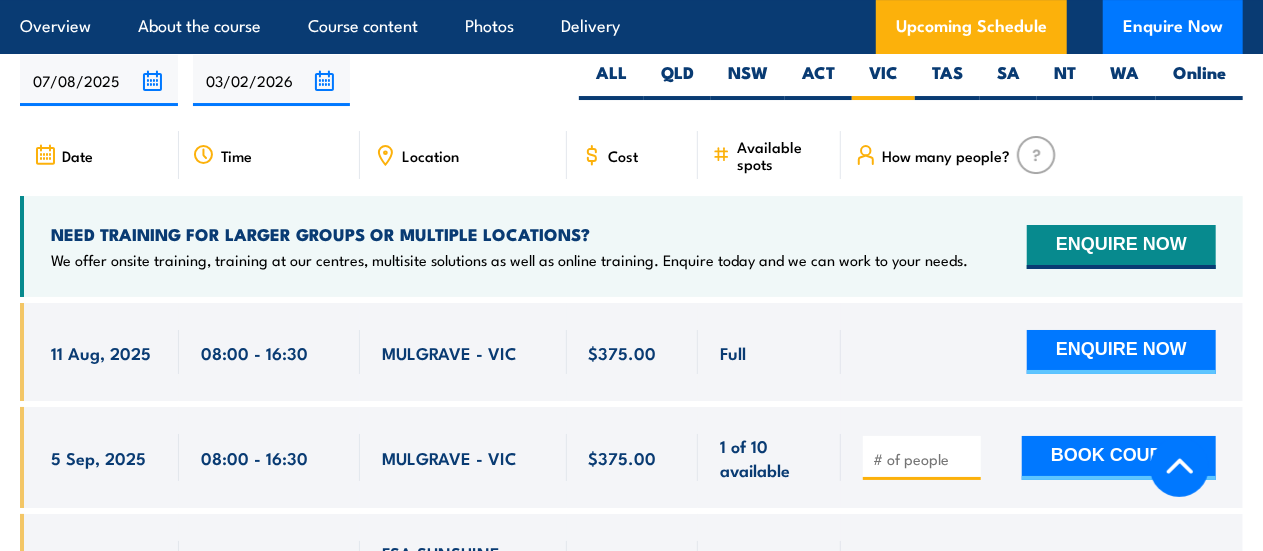 click on "MULGRAVE - VIC" at bounding box center [449, 352] 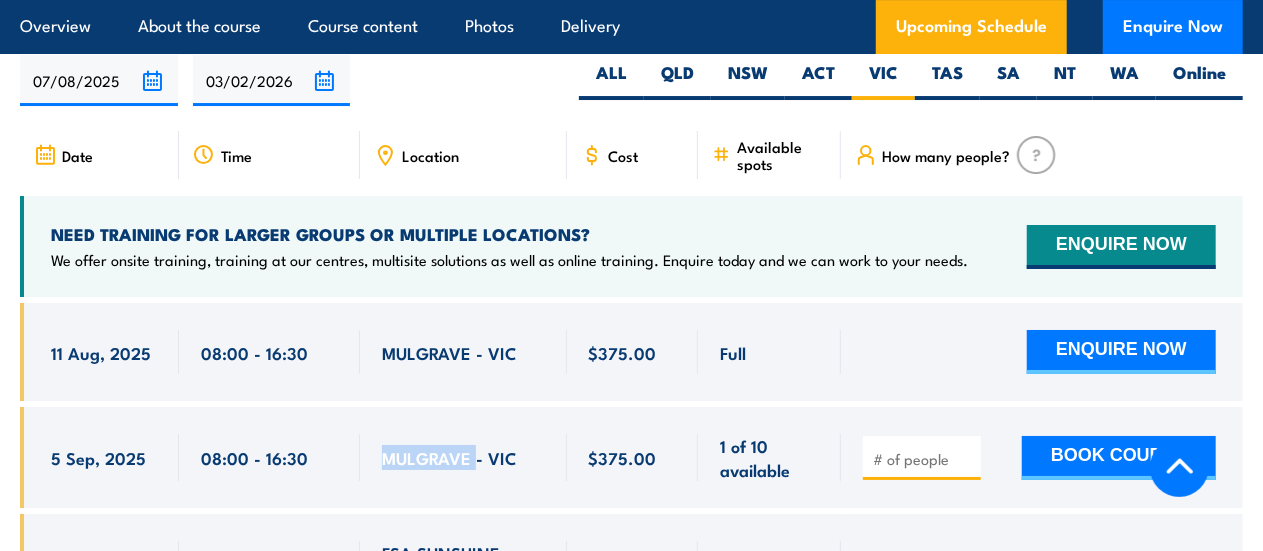 click on "MULGRAVE - VIC" at bounding box center (449, 457) 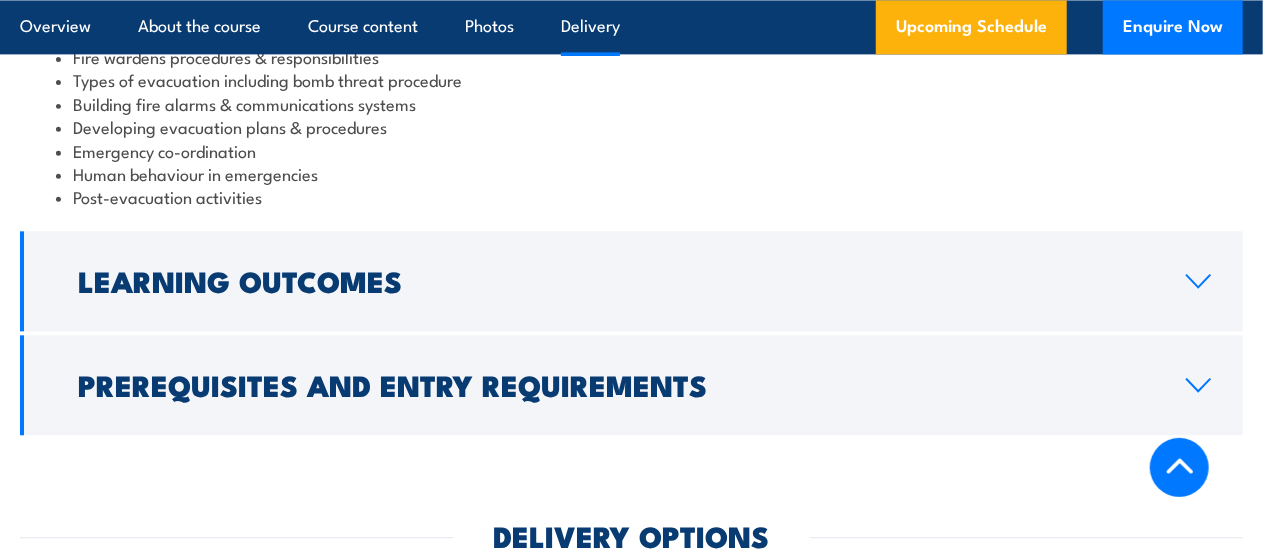 scroll, scrollTop: 2206, scrollLeft: 0, axis: vertical 